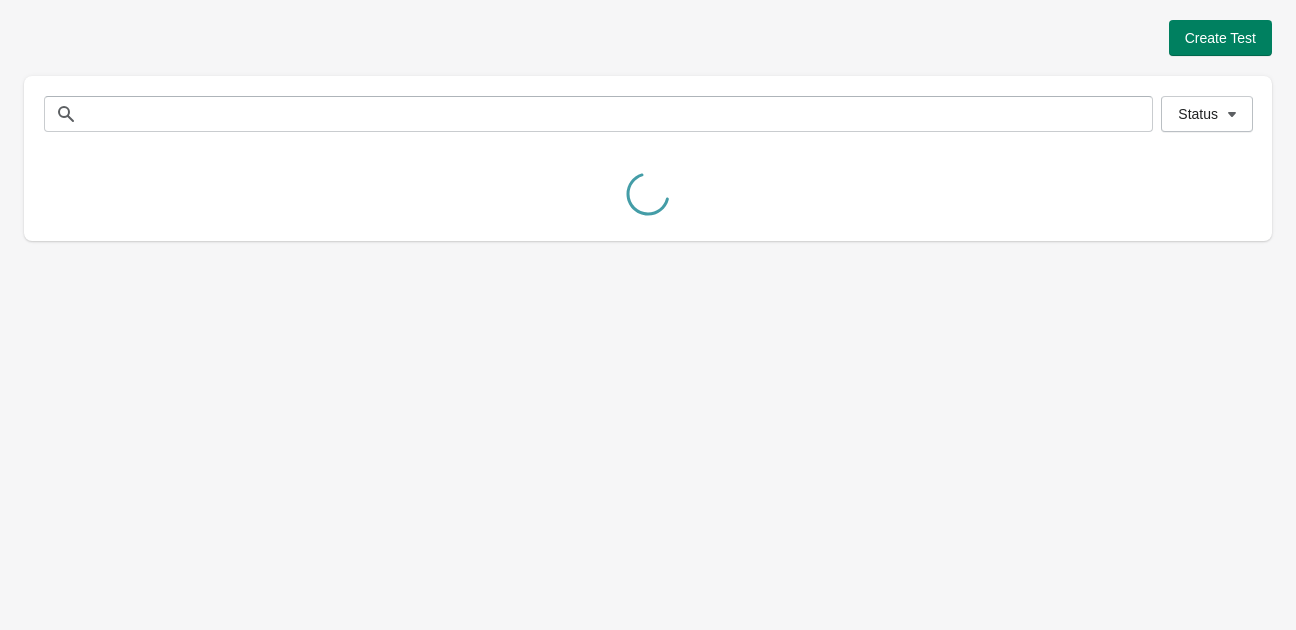 scroll, scrollTop: 0, scrollLeft: 0, axis: both 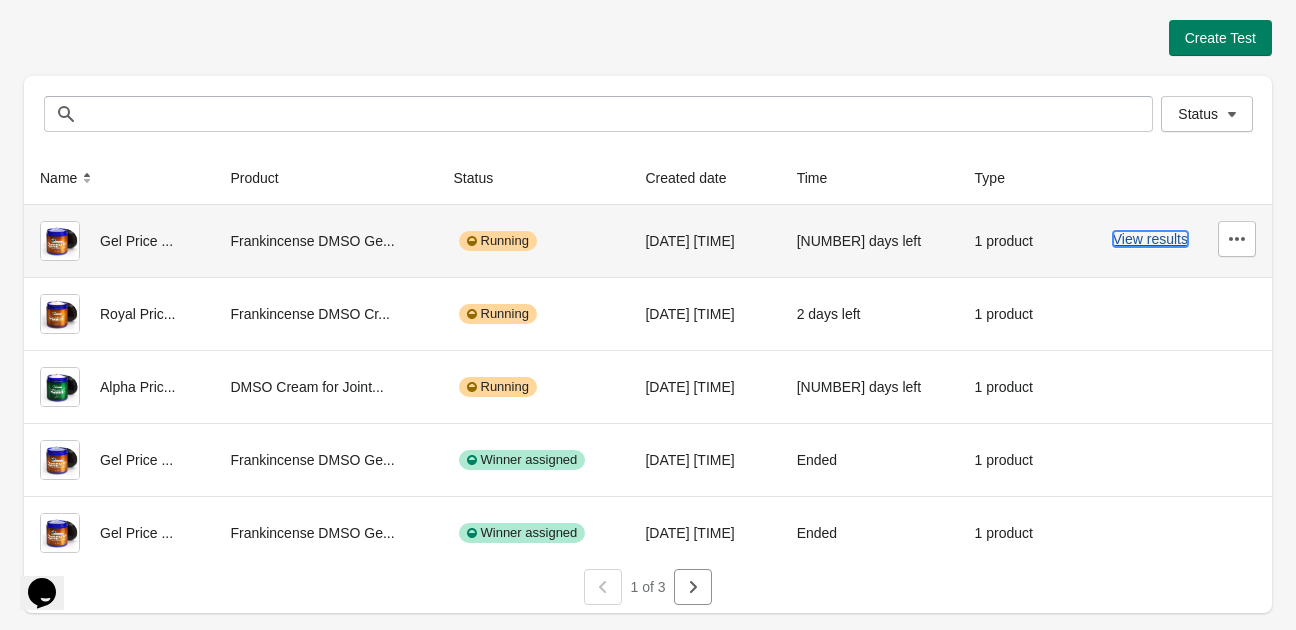 click on "View results" at bounding box center (1150, 239) 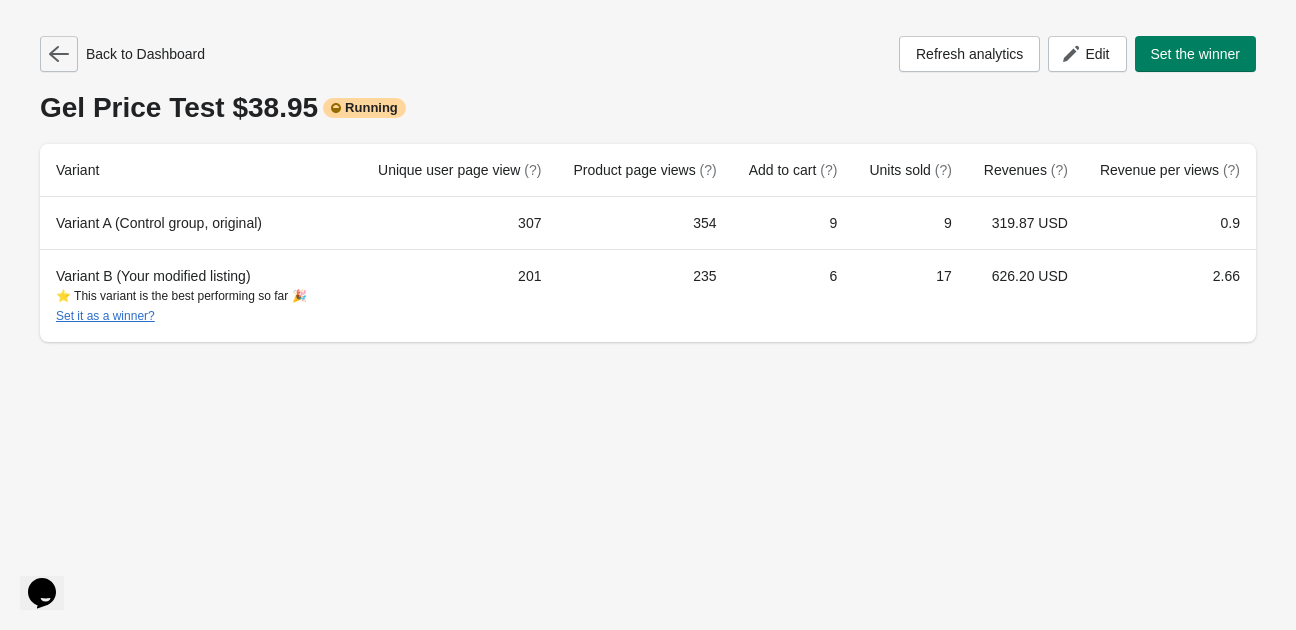 scroll, scrollTop: 0, scrollLeft: 0, axis: both 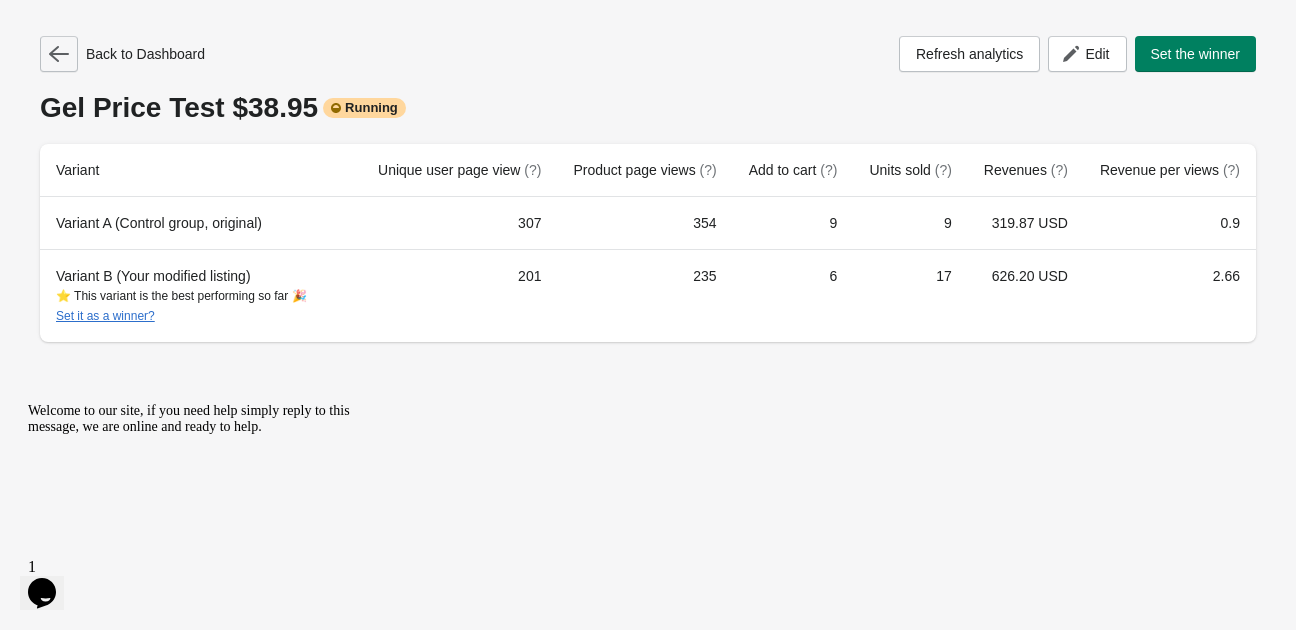 click at bounding box center (59, 54) 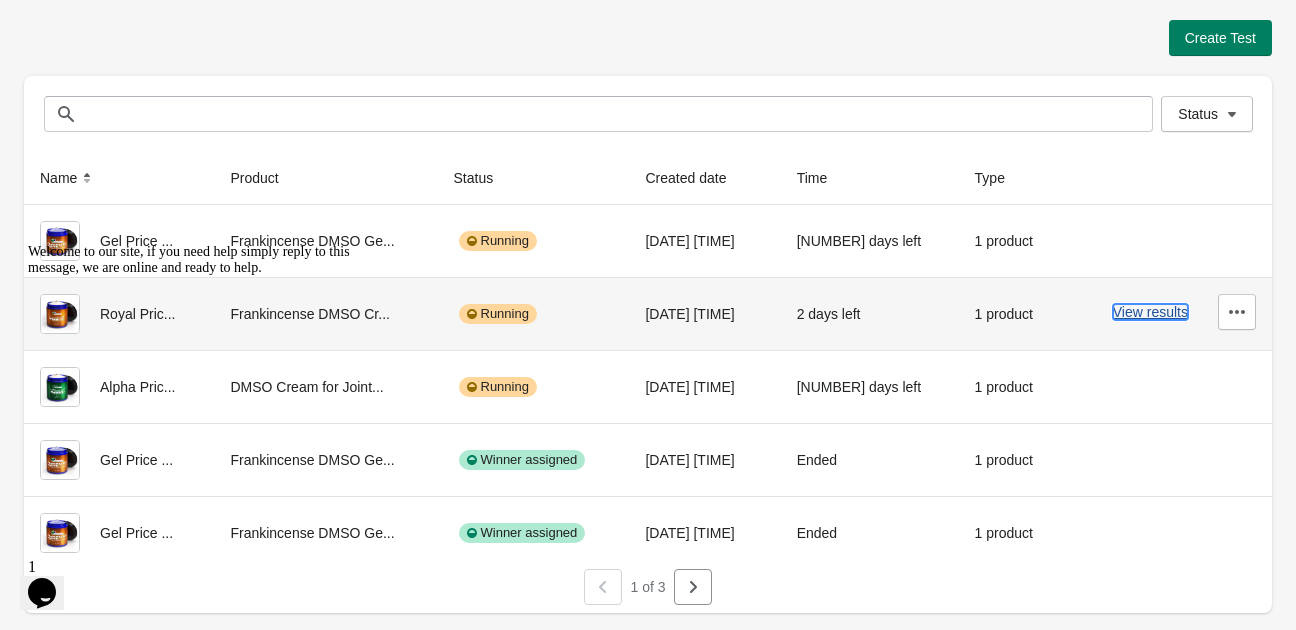 click on "View results" at bounding box center [1150, 312] 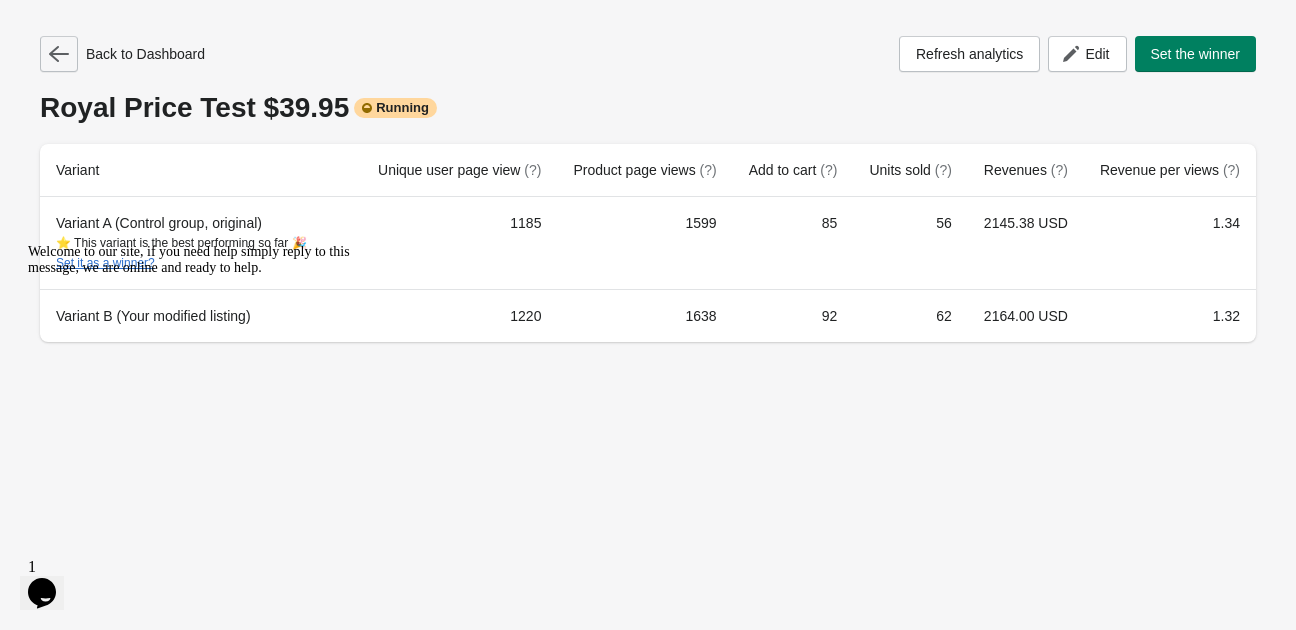 click 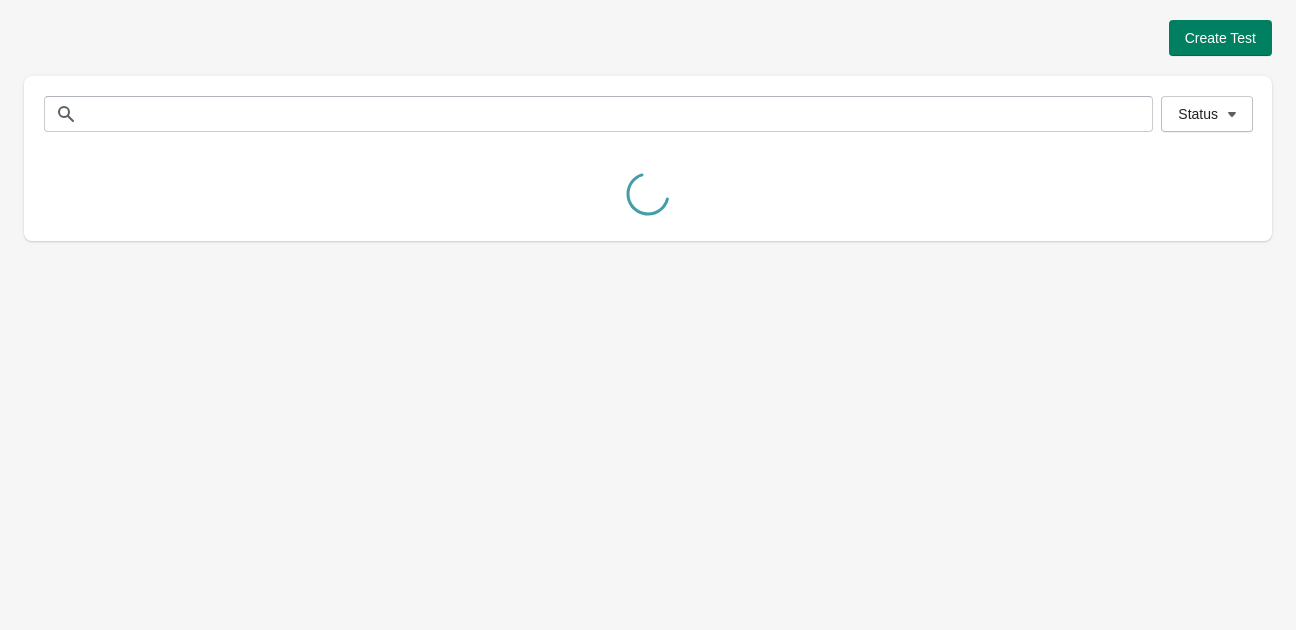 scroll, scrollTop: 0, scrollLeft: 0, axis: both 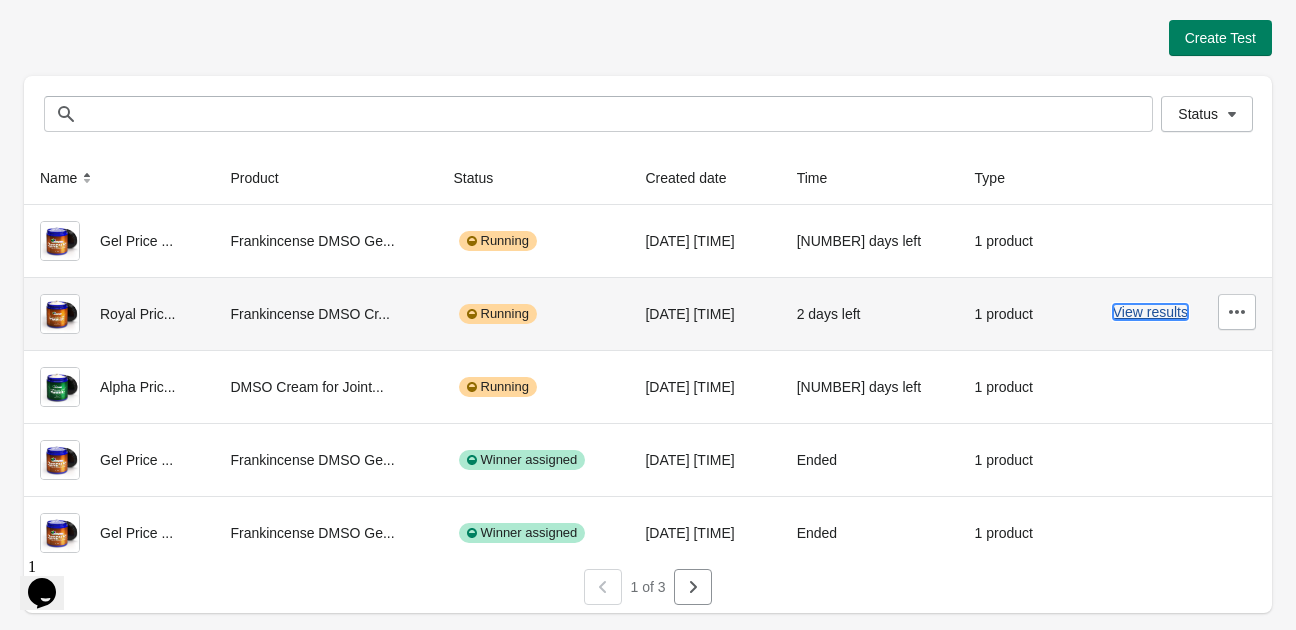 click on "View results" at bounding box center [1150, 312] 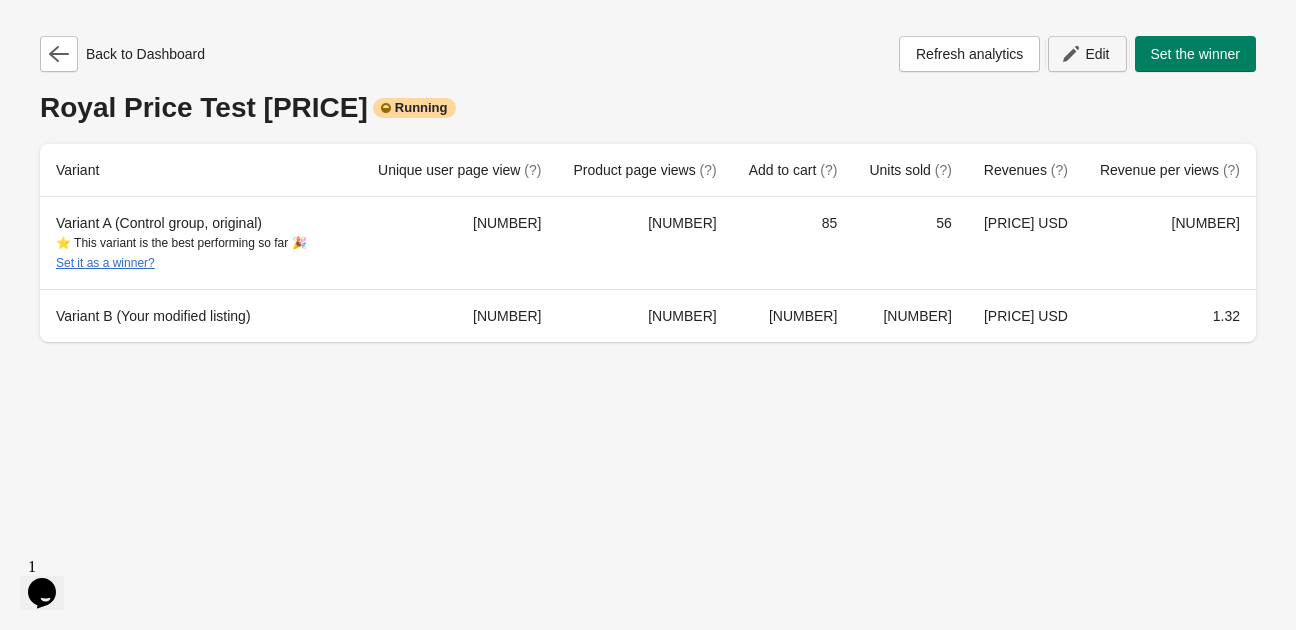 click 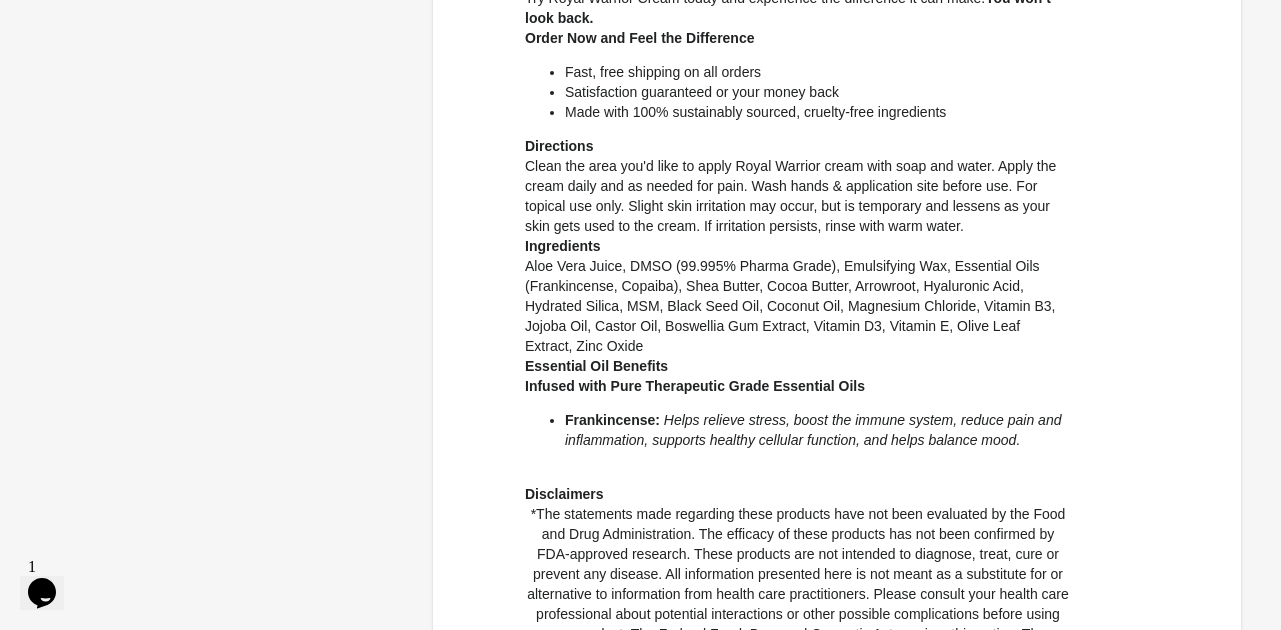 scroll, scrollTop: 1417, scrollLeft: 0, axis: vertical 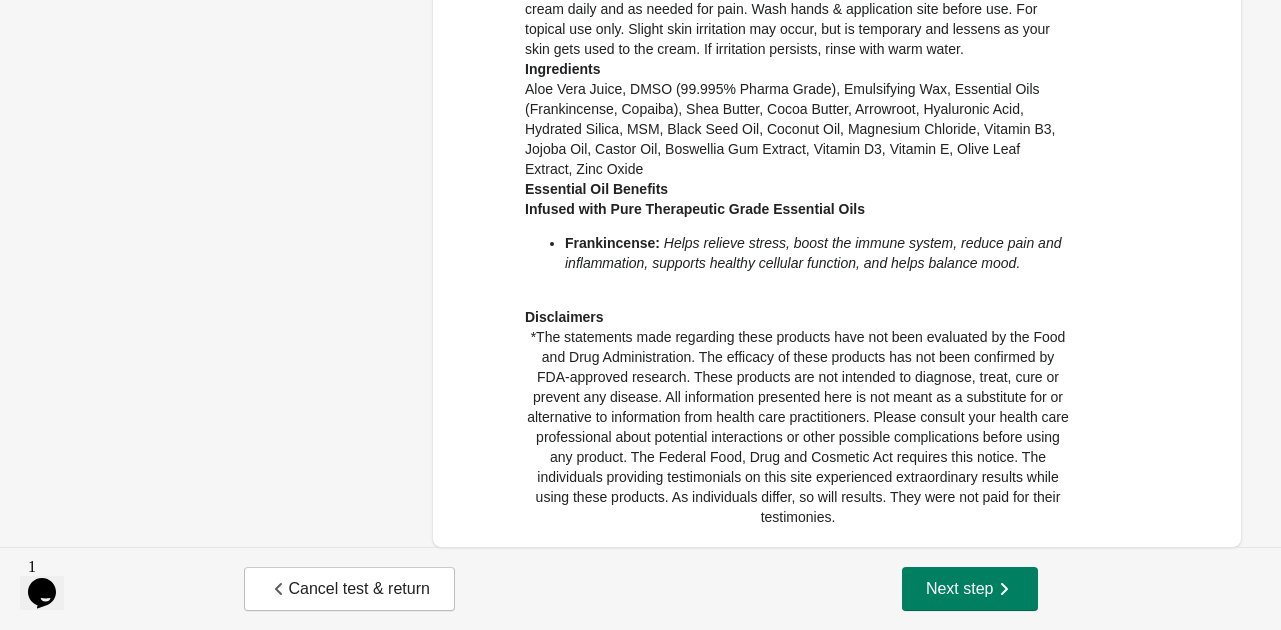 click on "Cancel test & return Next step" at bounding box center [640, 589] 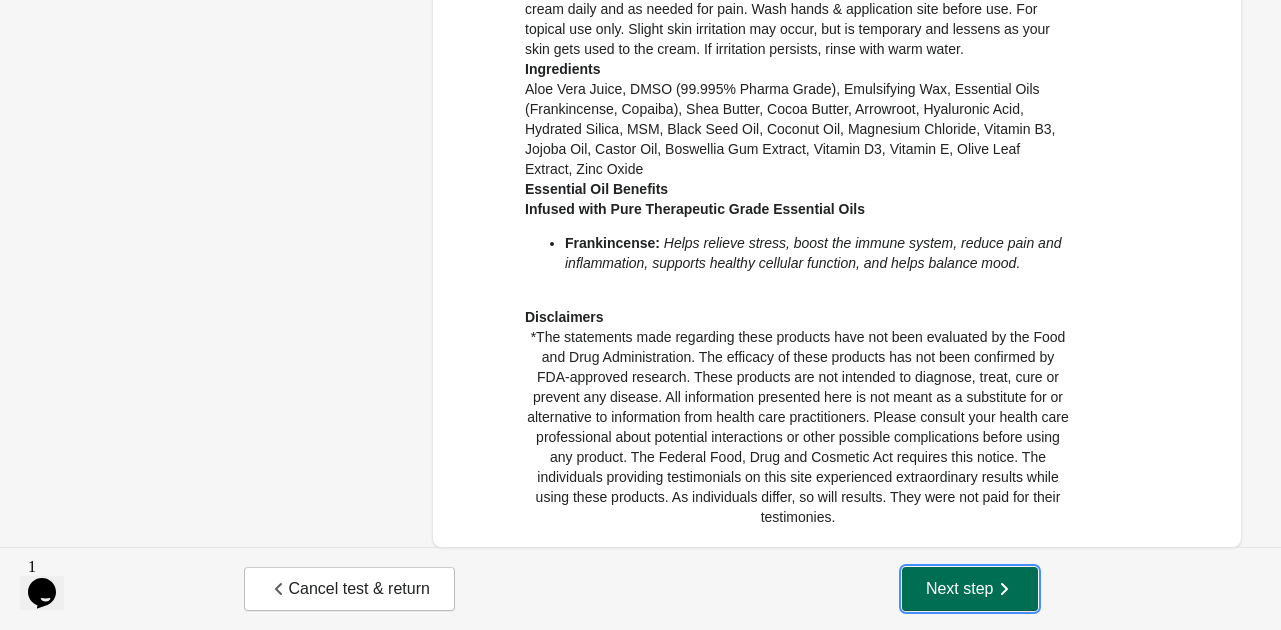 click on "Next step" at bounding box center [970, 589] 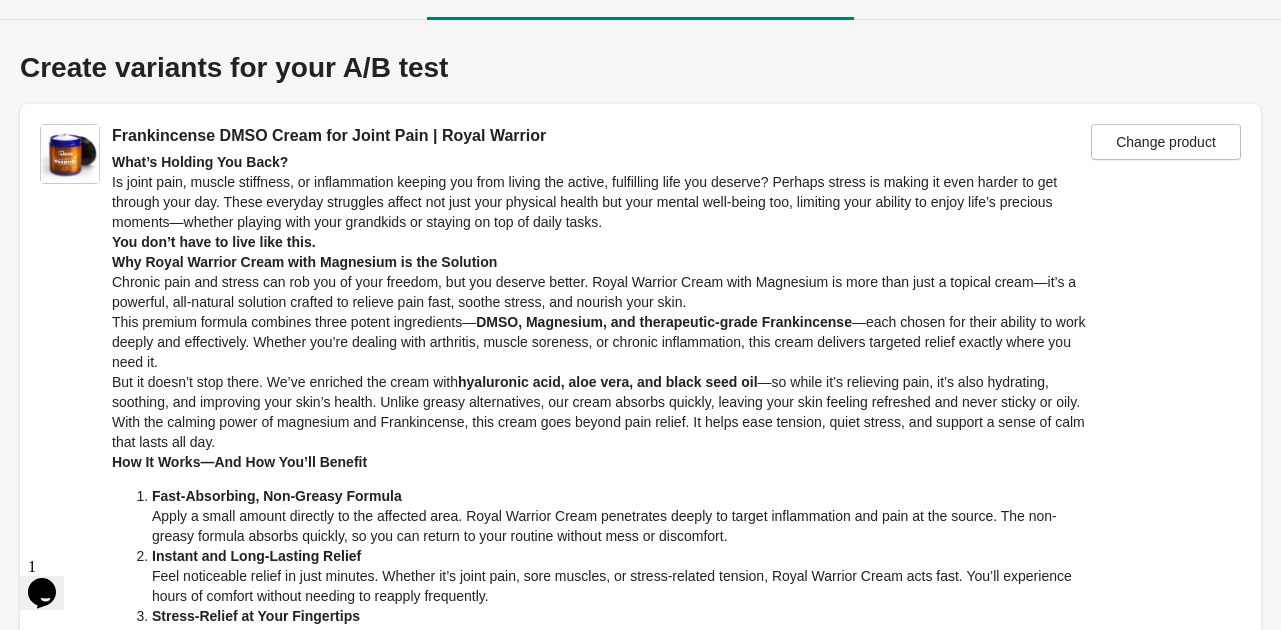 scroll, scrollTop: 0, scrollLeft: 0, axis: both 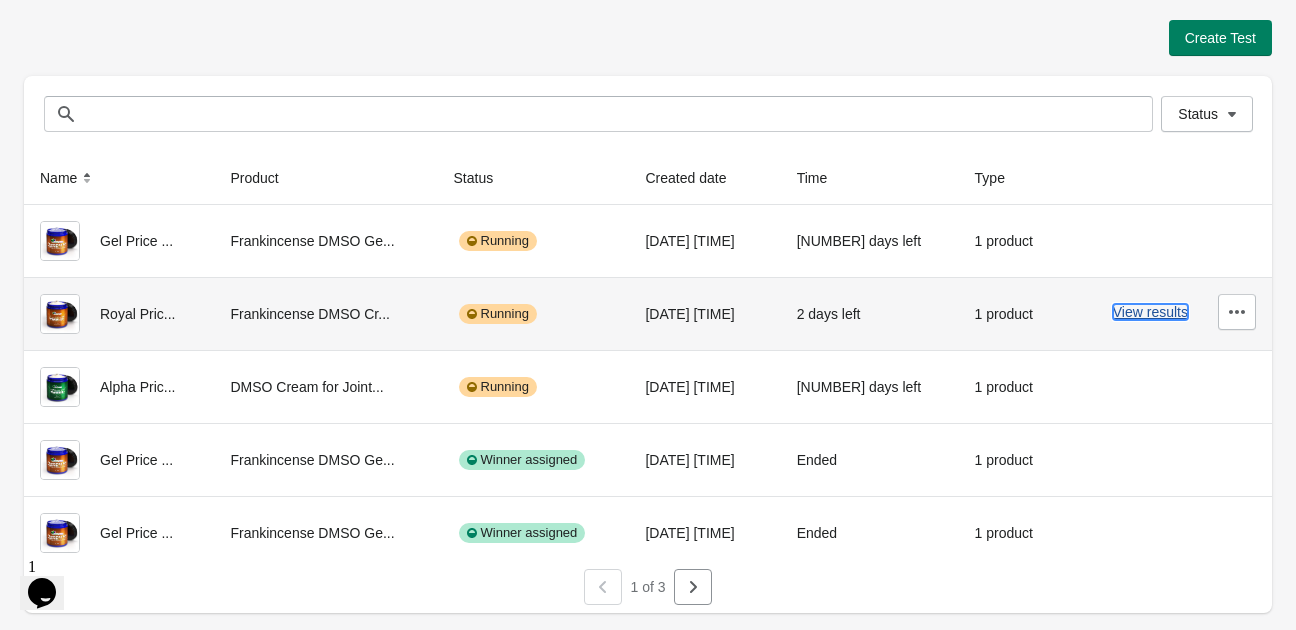 click on "View results" at bounding box center (1150, 312) 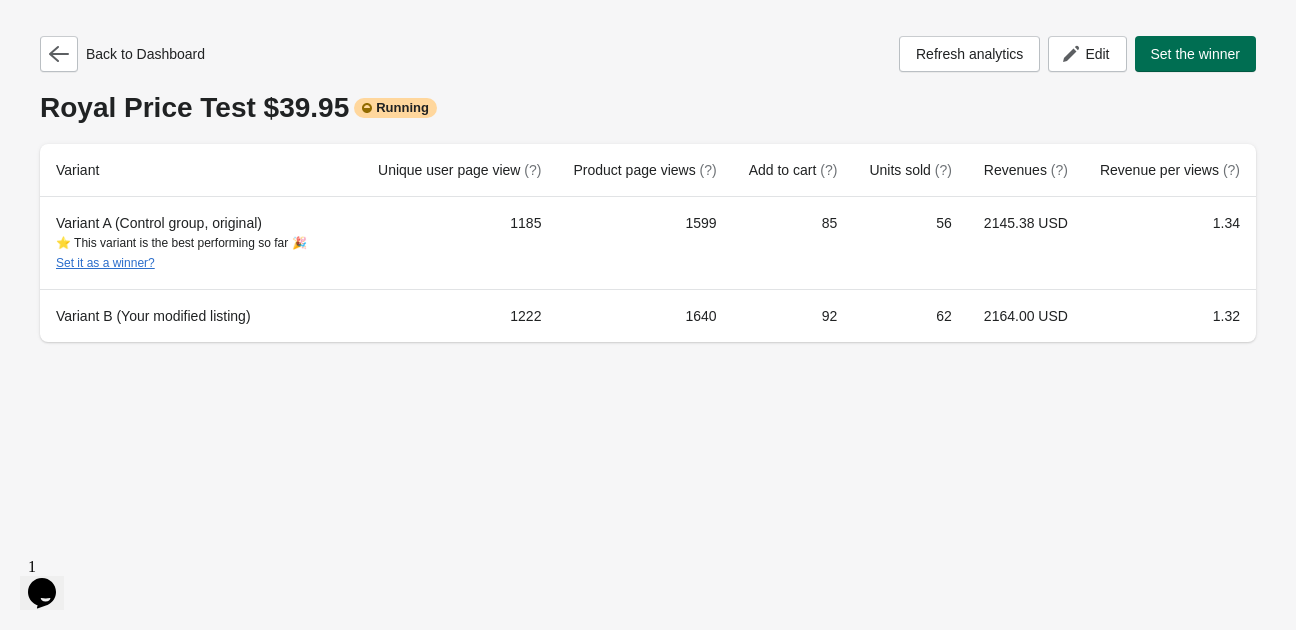 click on "Set the winner" at bounding box center [1196, 54] 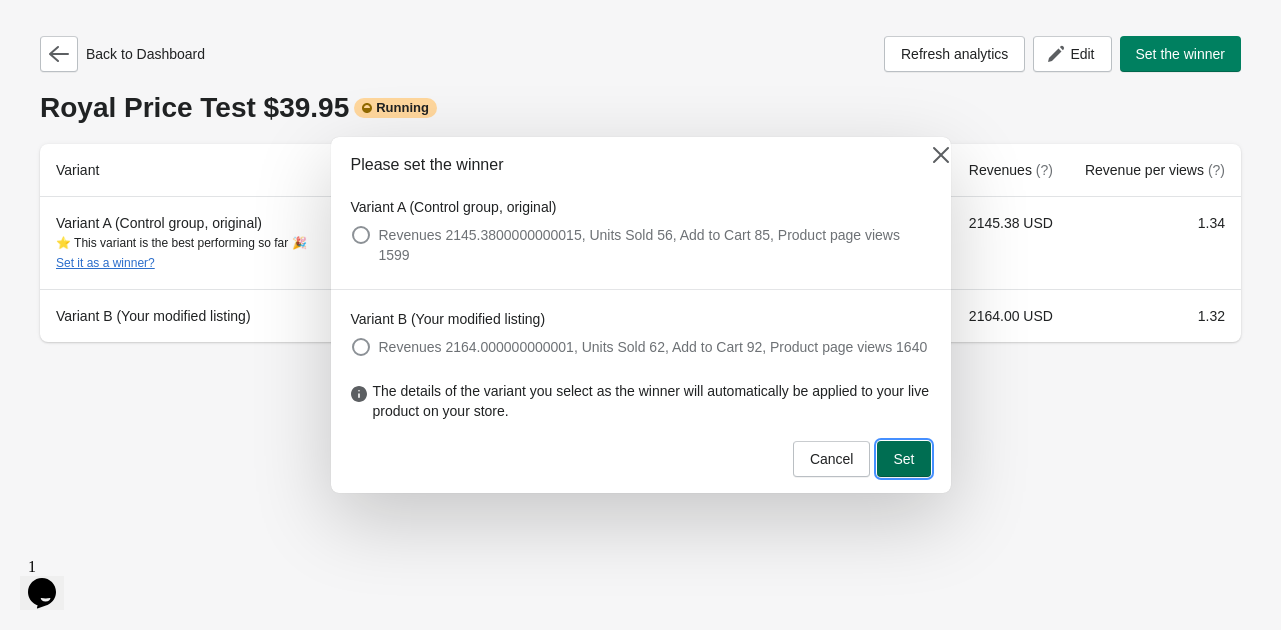 click on "Set" at bounding box center [903, 459] 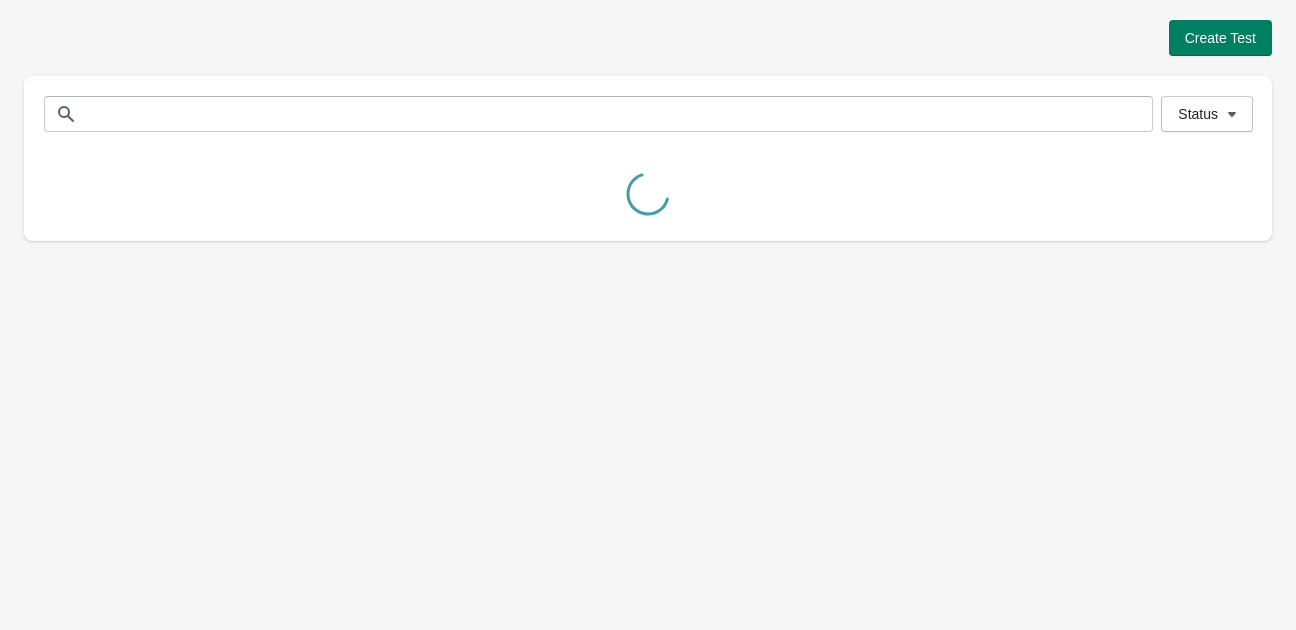scroll, scrollTop: 0, scrollLeft: 0, axis: both 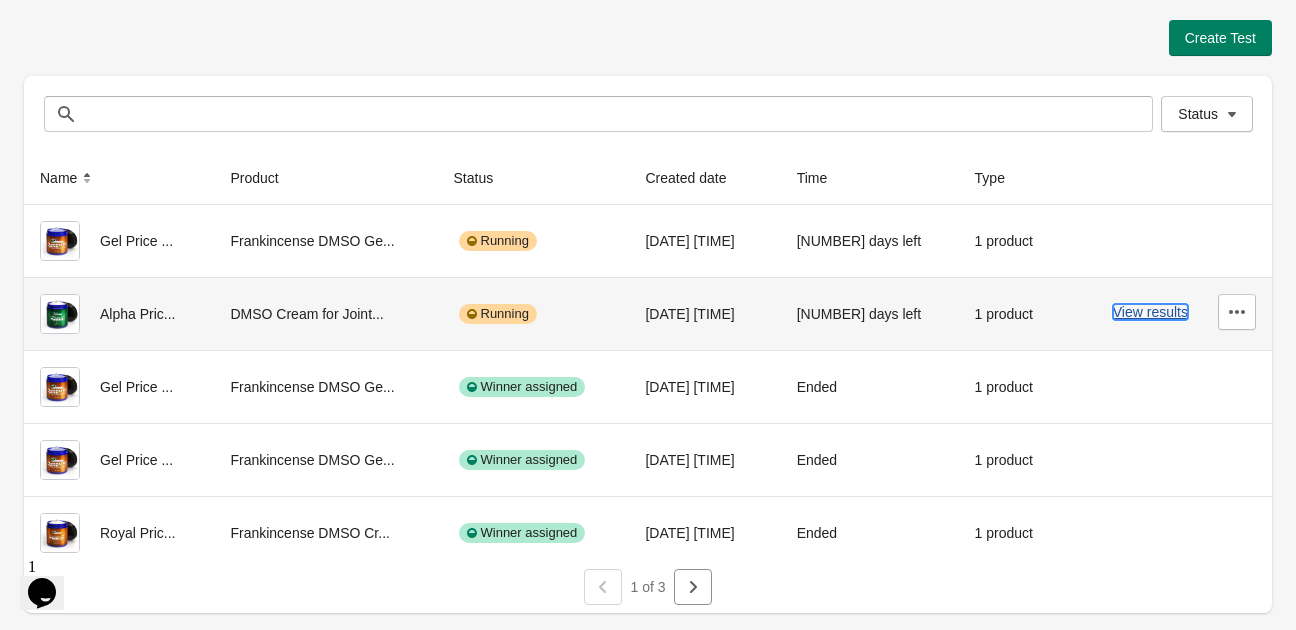 click on "View results" at bounding box center (1150, 312) 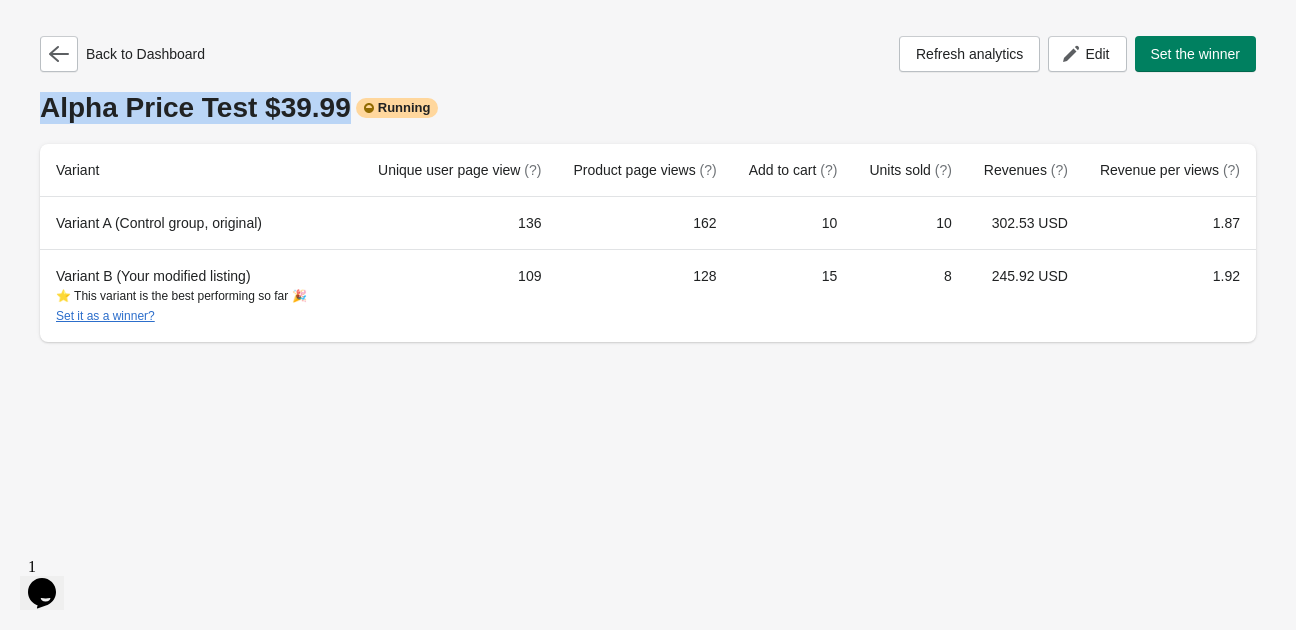 drag, startPoint x: 327, startPoint y: 107, endPoint x: 31, endPoint y: 123, distance: 296.43213 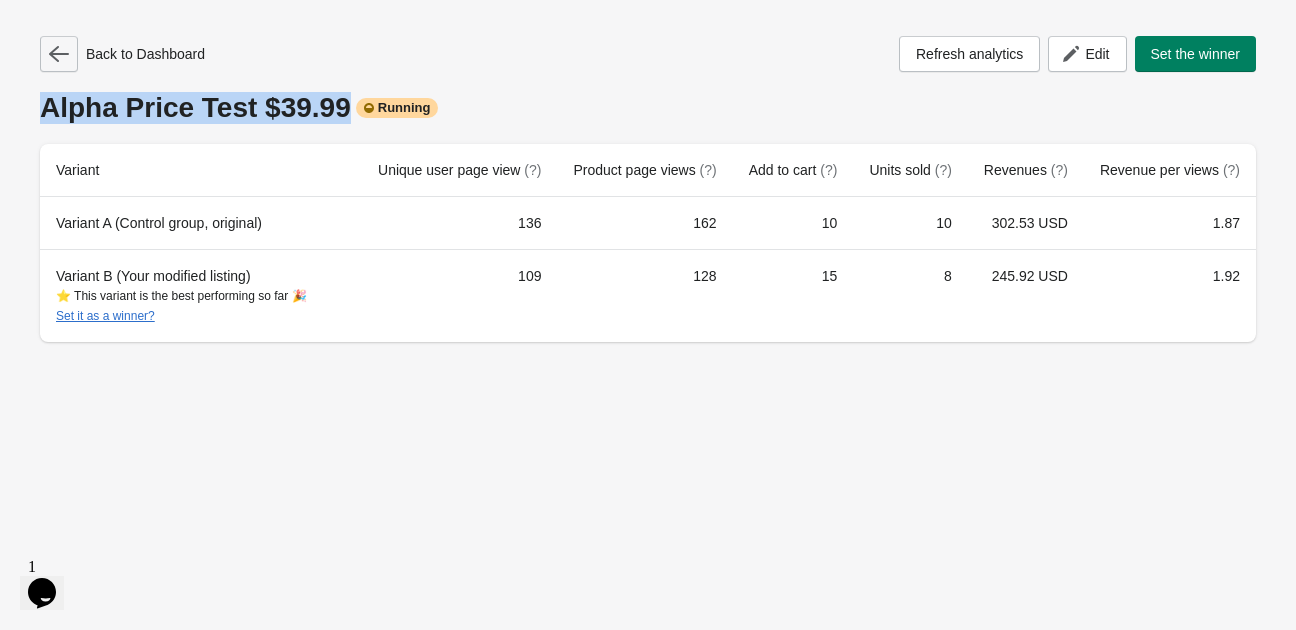 click at bounding box center (59, 54) 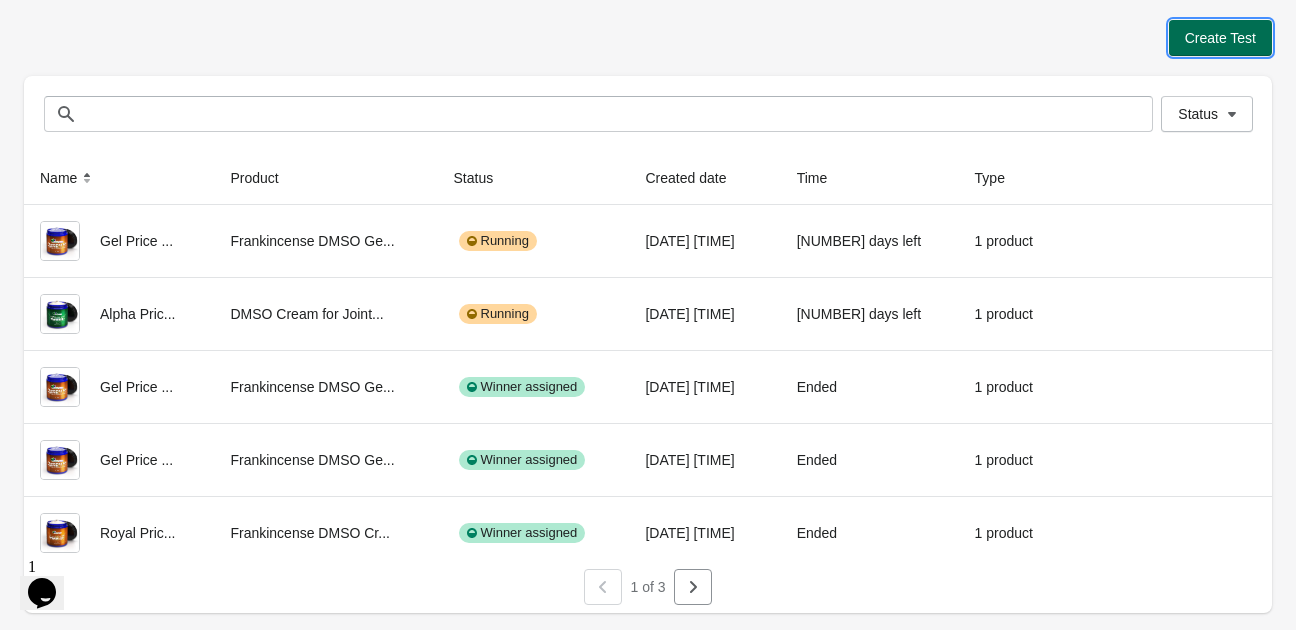 click on "Create Test" at bounding box center [1220, 38] 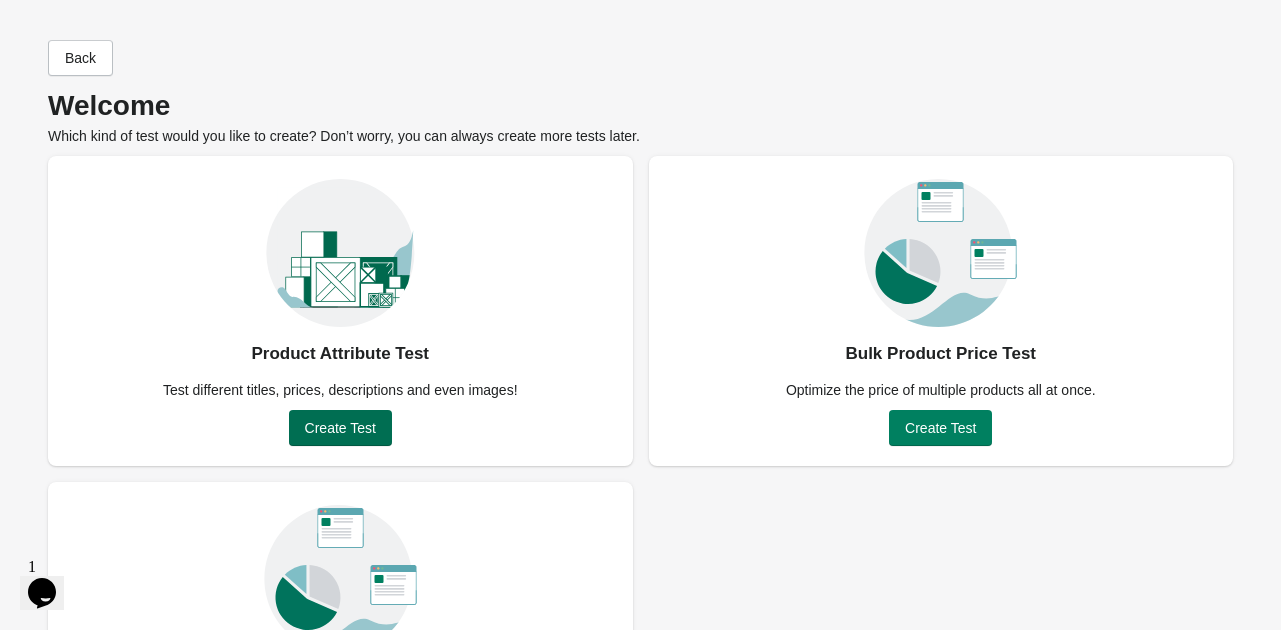 click on "Create Test" at bounding box center (340, 428) 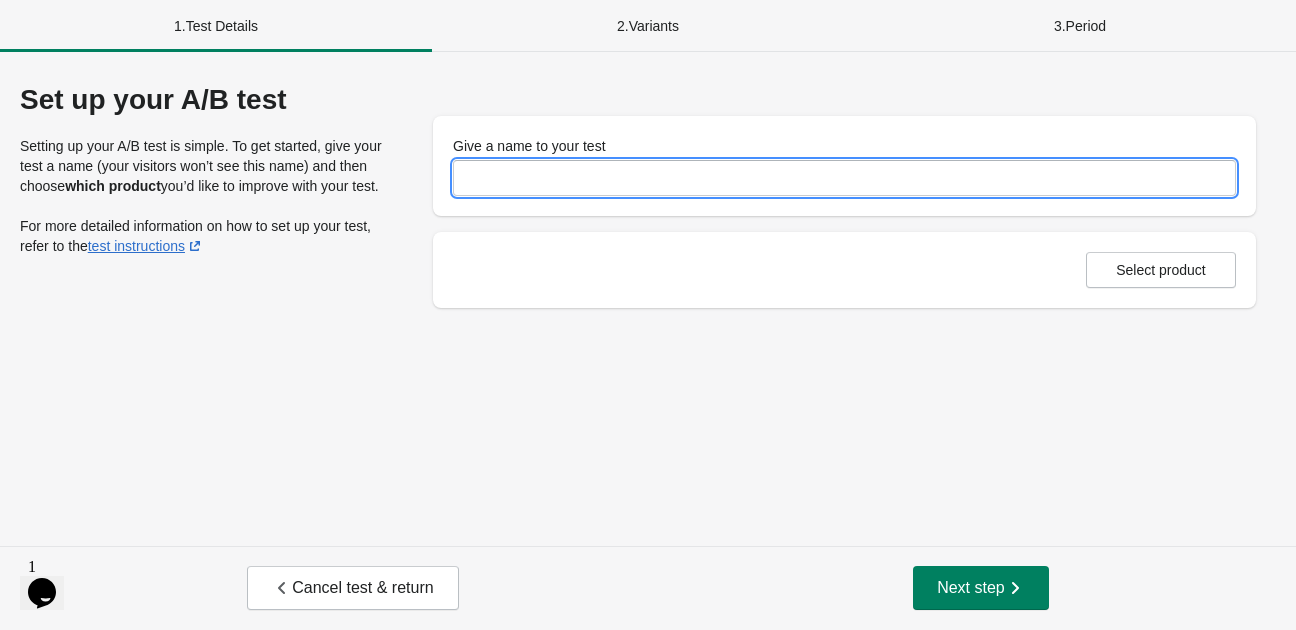 click on "Give a name to your test" at bounding box center [844, 178] 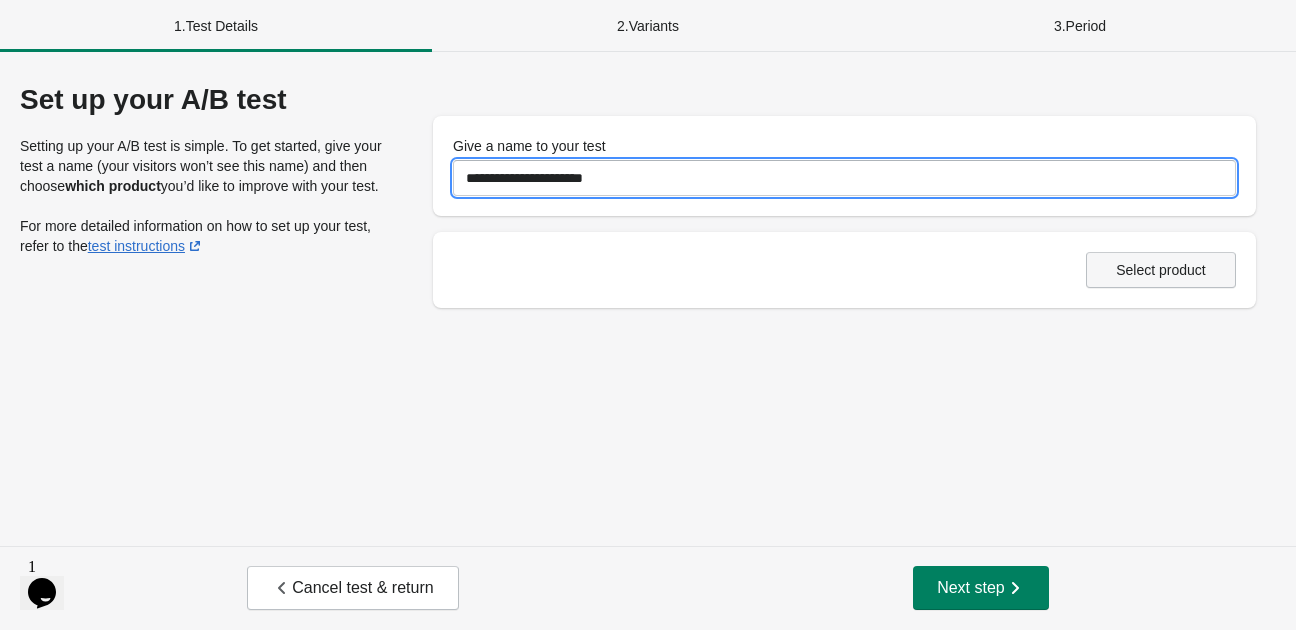 type on "**********" 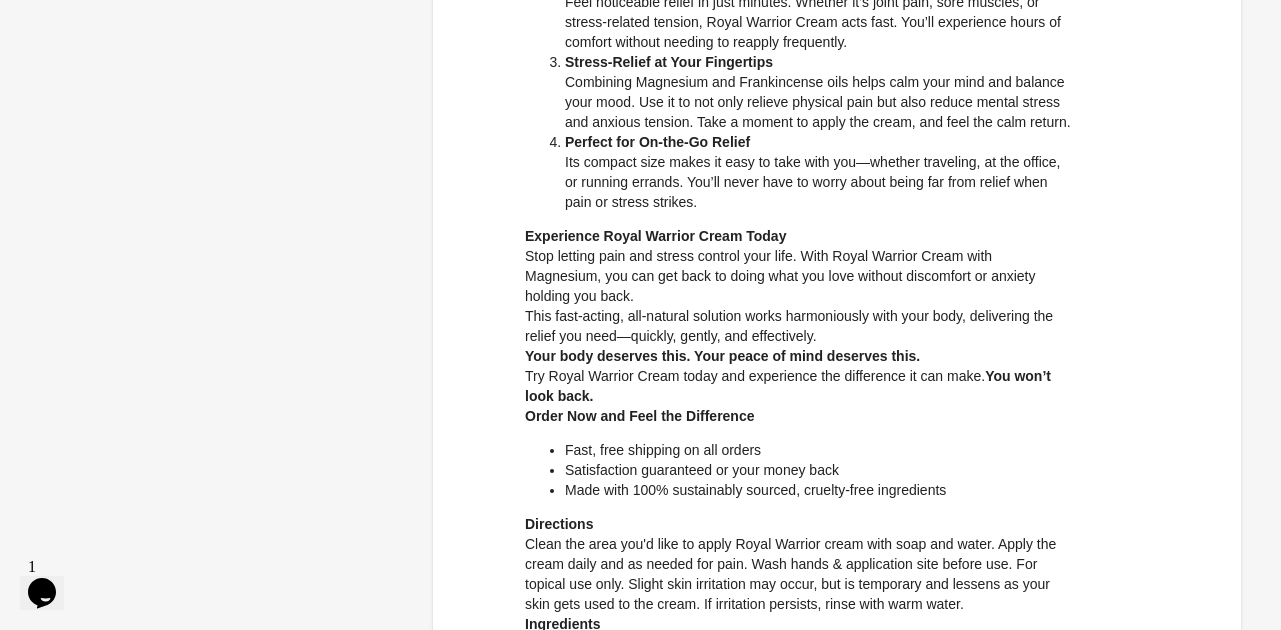 scroll, scrollTop: 1417, scrollLeft: 0, axis: vertical 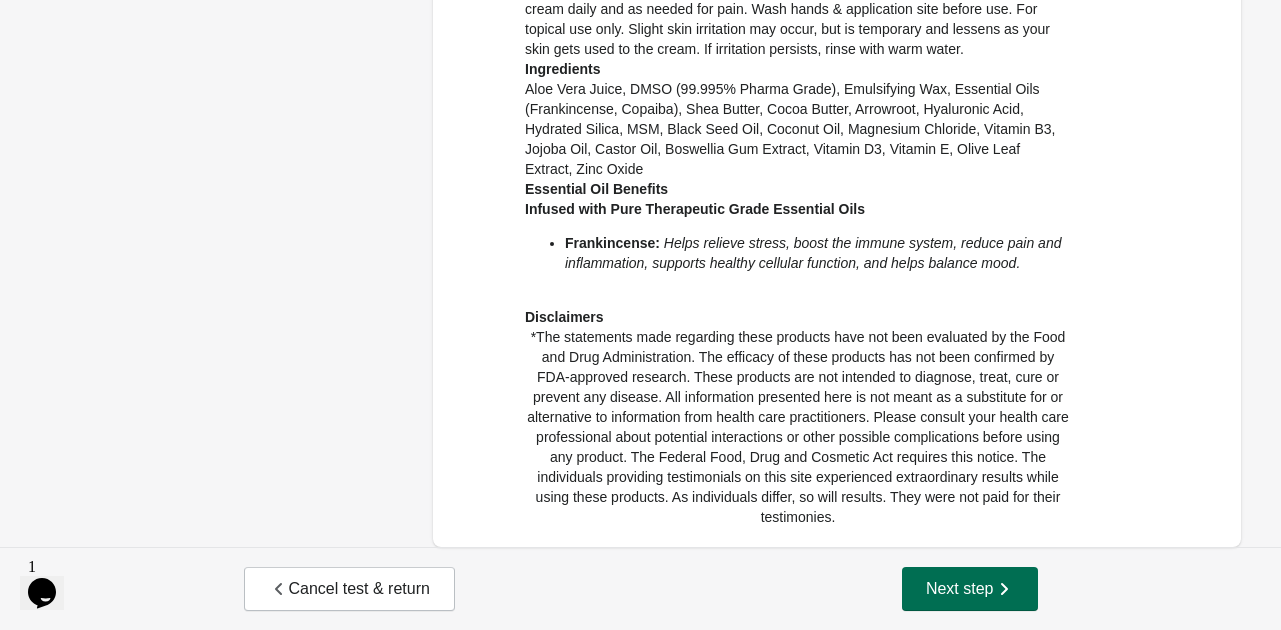 click 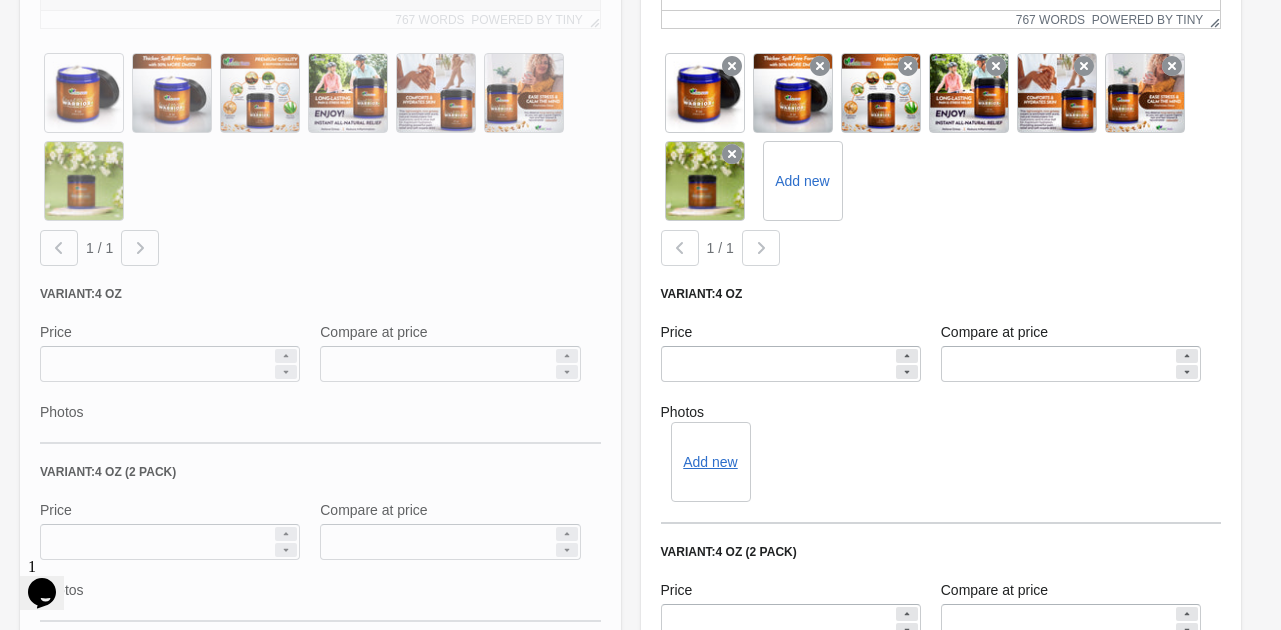 scroll, scrollTop: 1872, scrollLeft: 0, axis: vertical 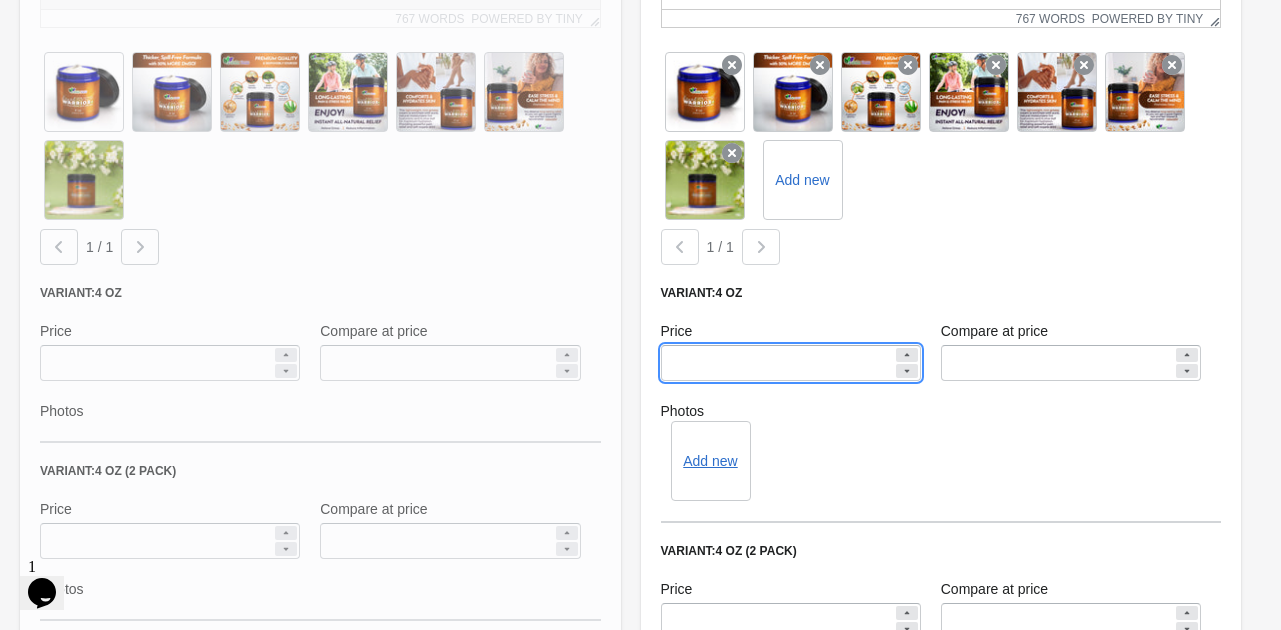 click on "*****" at bounding box center [777, 363] 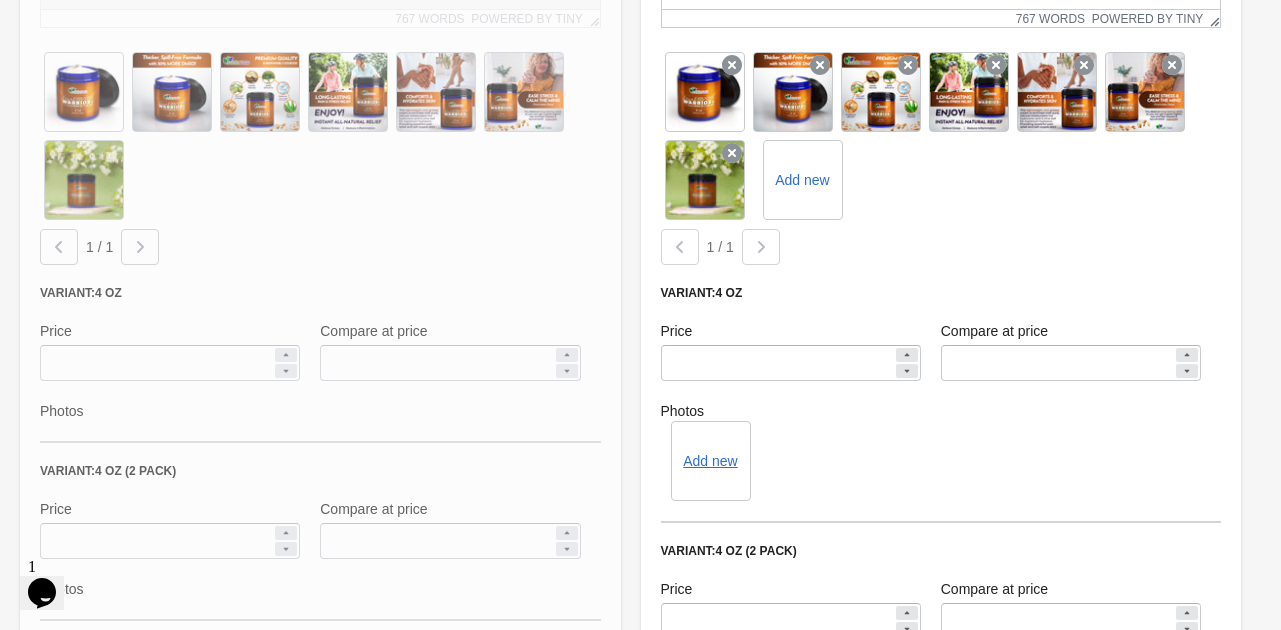 click on "**********" at bounding box center (320, 246) 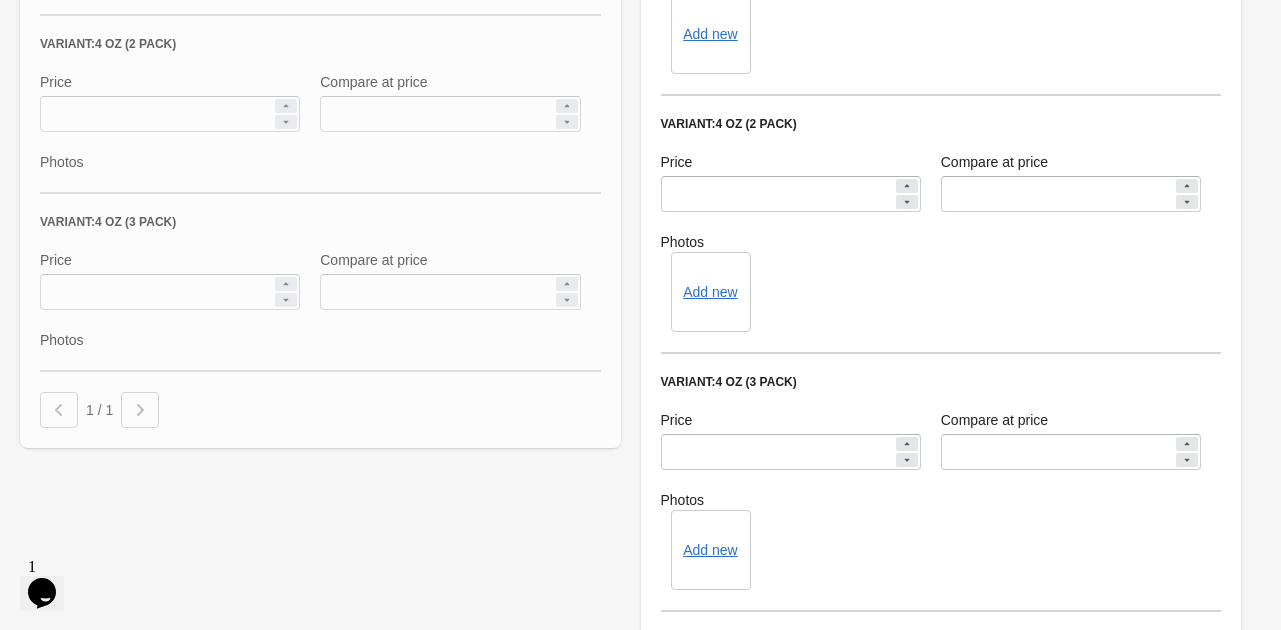 scroll, scrollTop: 2619, scrollLeft: 0, axis: vertical 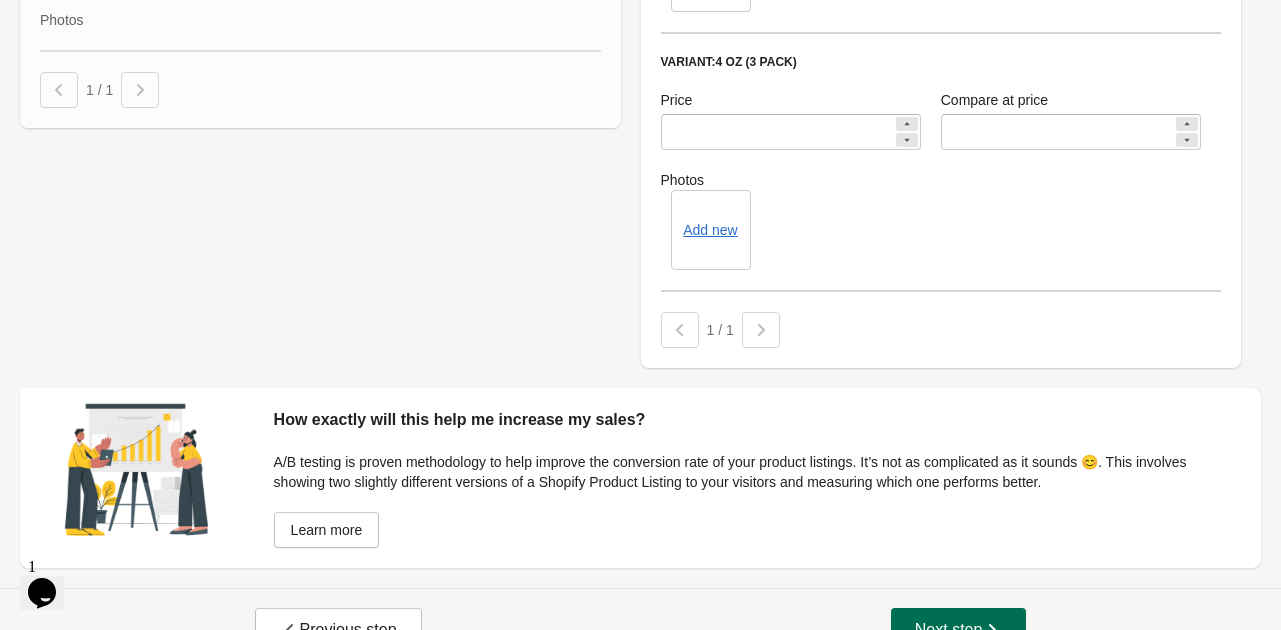 click on "Next step" at bounding box center (959, 630) 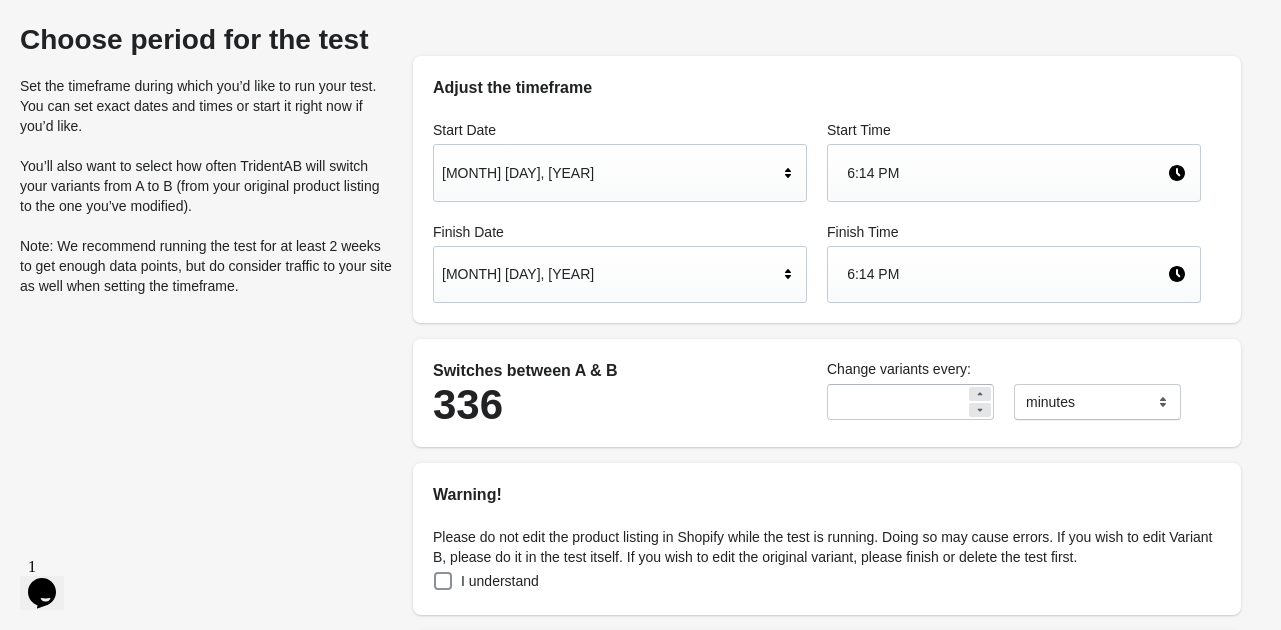 scroll, scrollTop: 60, scrollLeft: 0, axis: vertical 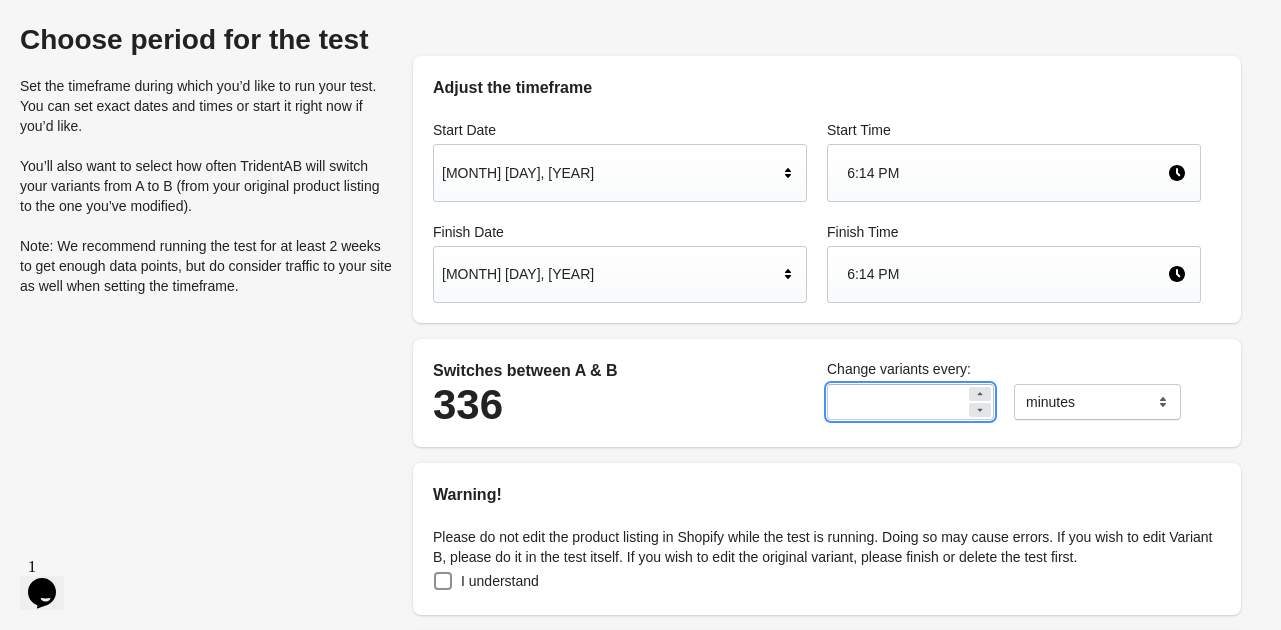 click on "**" at bounding box center [896, 402] 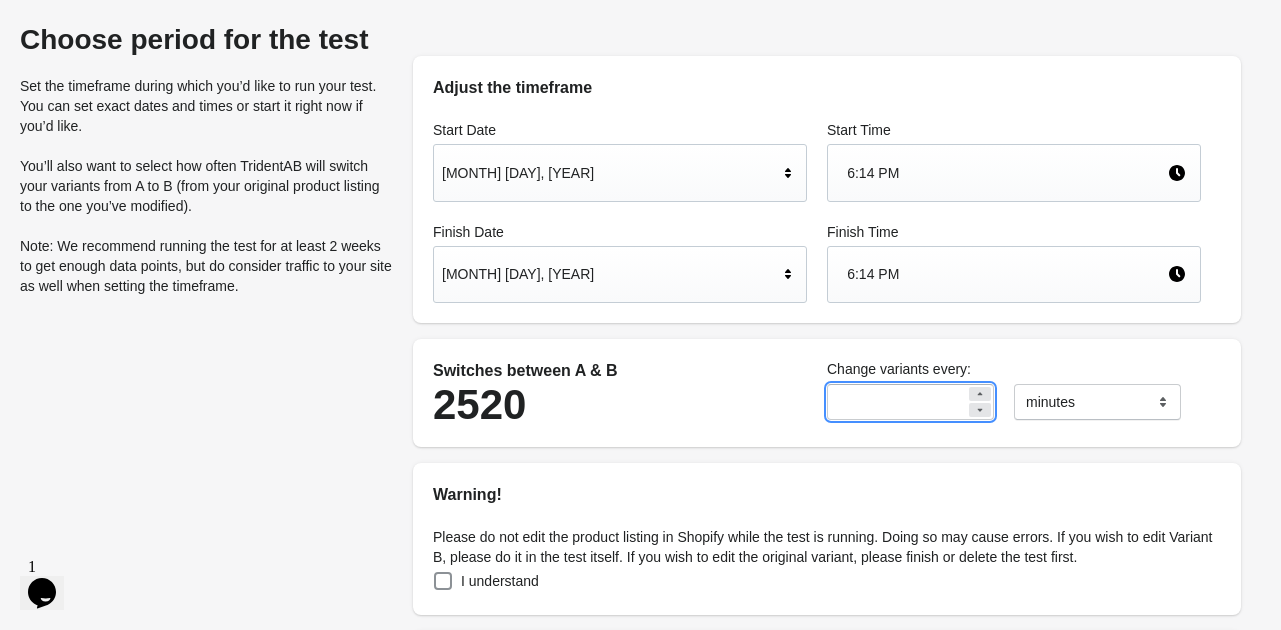 type on "*" 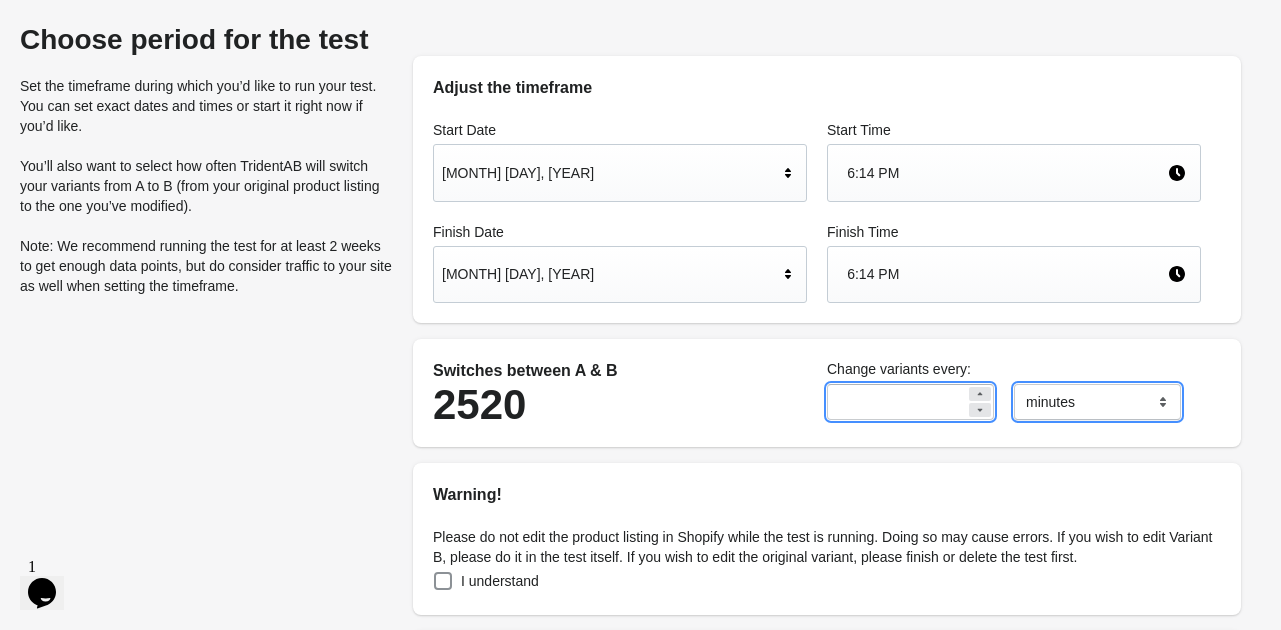 click on "******* ***** ****" at bounding box center [1097, 402] 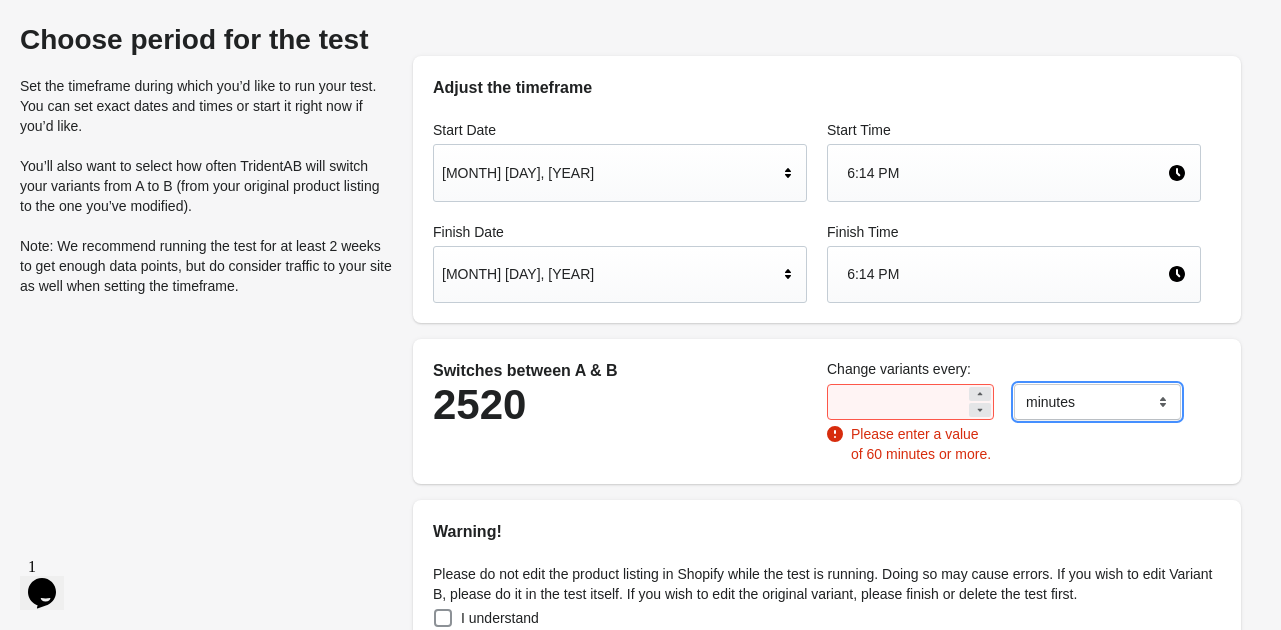 select on "*****" 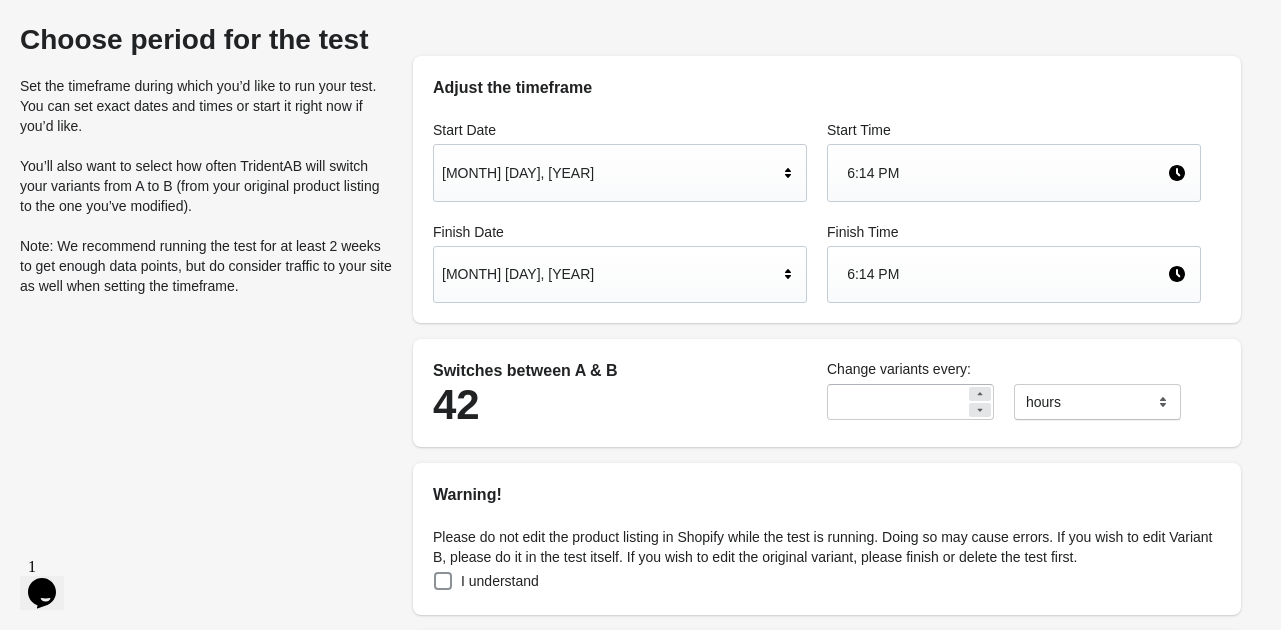 click on "Aug 15, 2025" at bounding box center (610, 274) 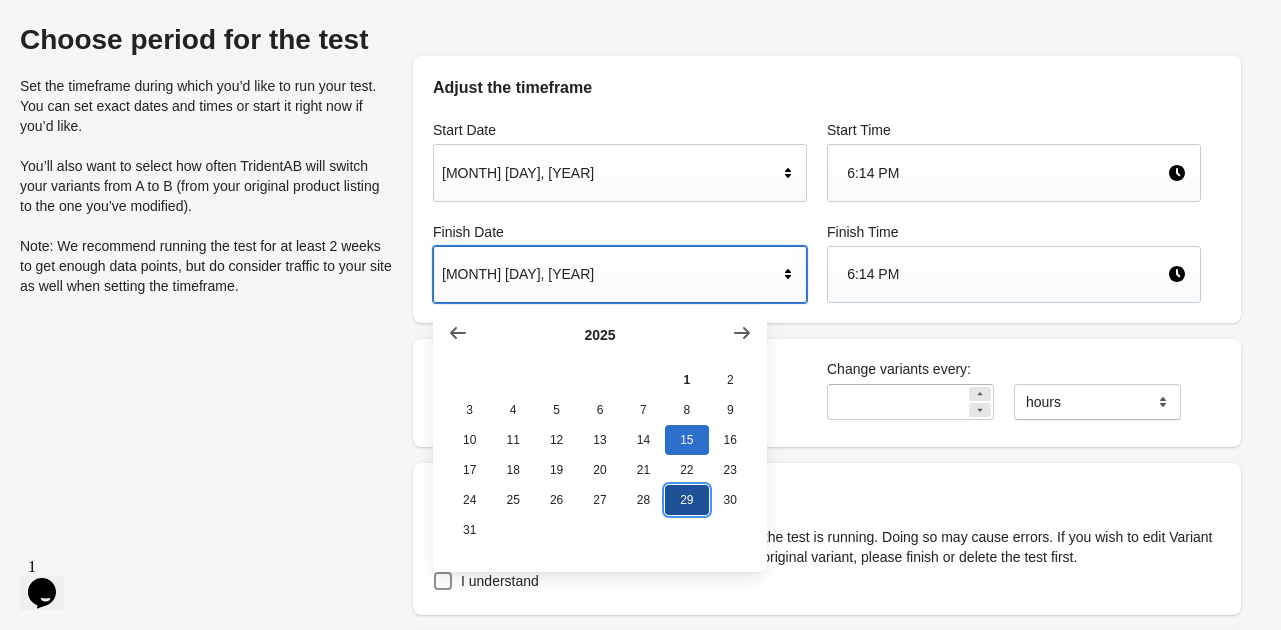 click on "29" at bounding box center [686, 500] 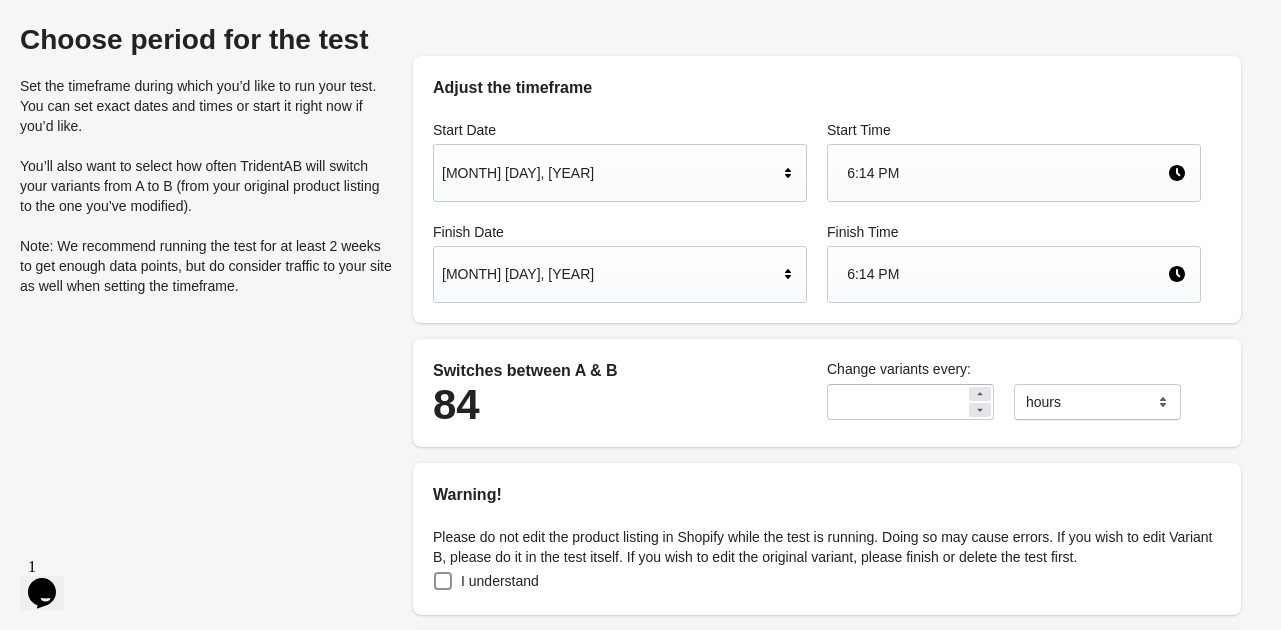 click on "Start Date Aug 1, 2025 Start Time 6:14 PM Finish Date Aug 29, 2025 Finish Time 6:14 PM" at bounding box center [827, 211] 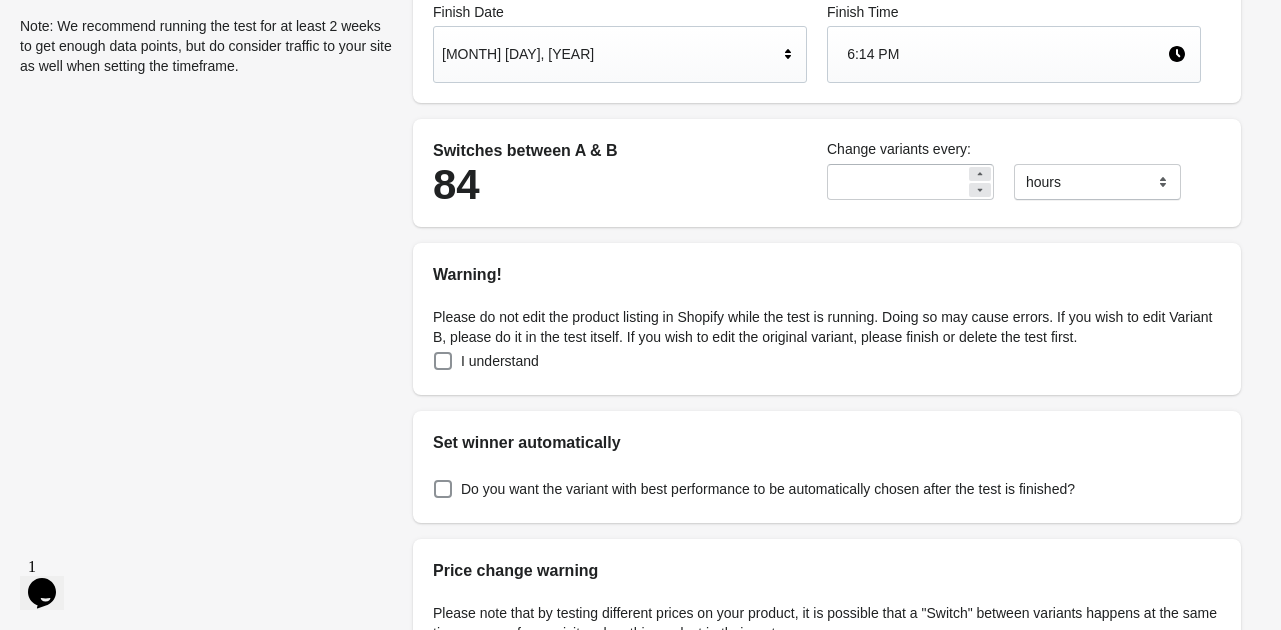 scroll, scrollTop: 280, scrollLeft: 0, axis: vertical 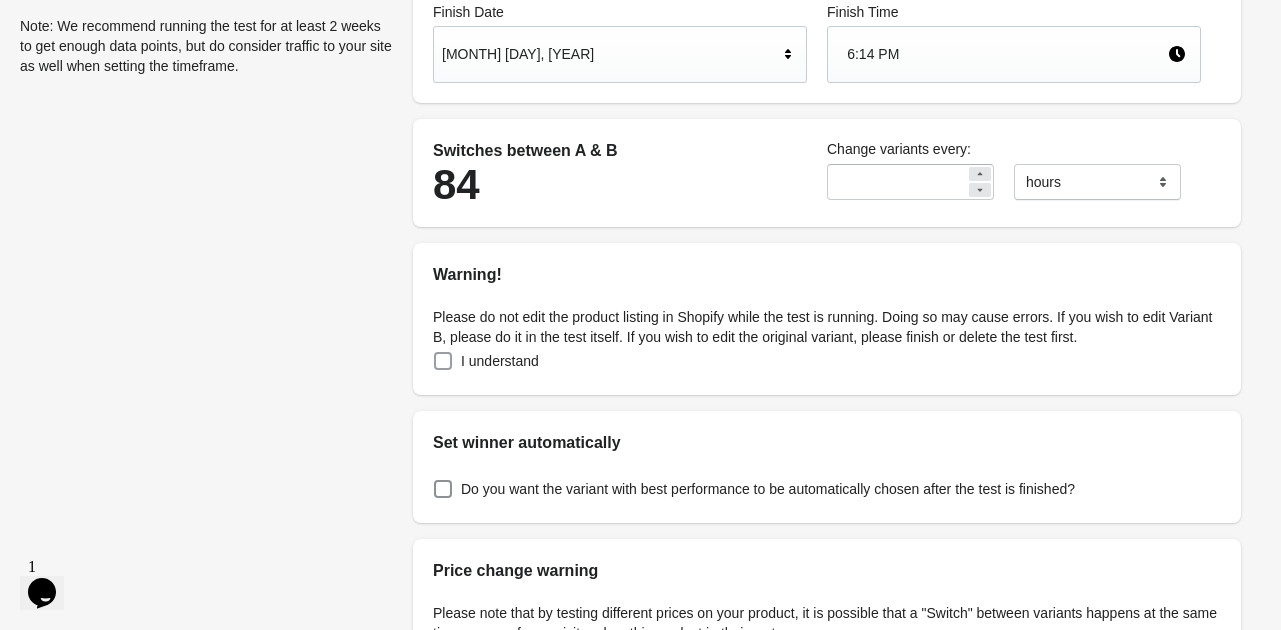 click at bounding box center [443, 361] 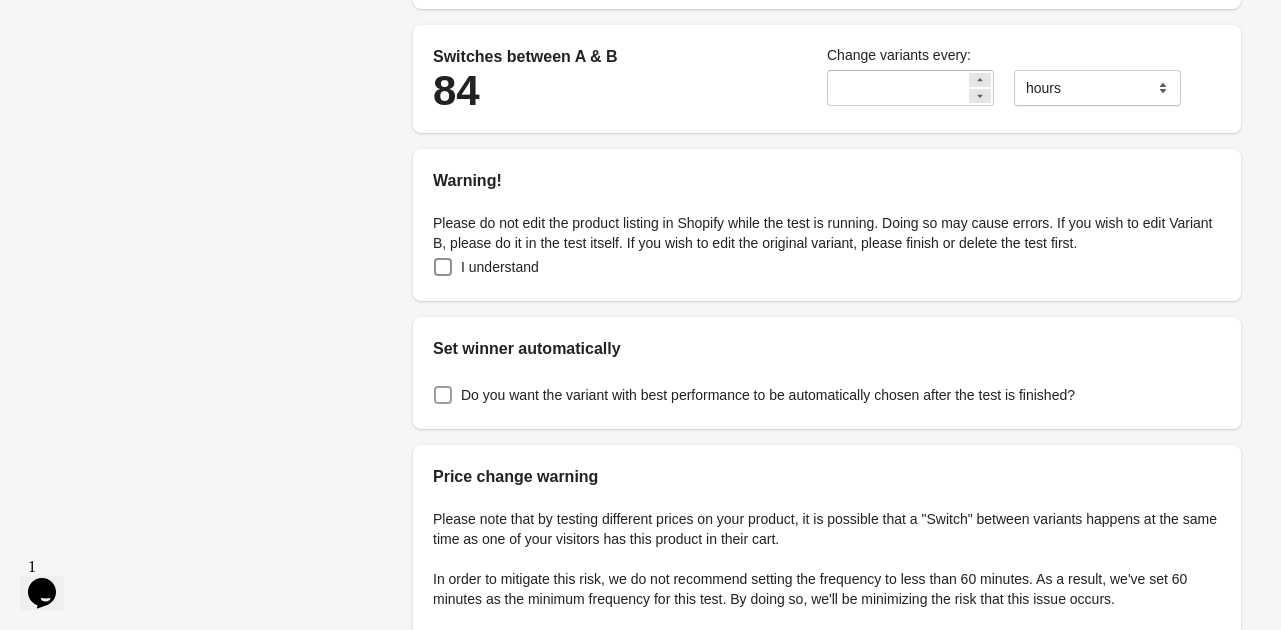 click at bounding box center (443, 395) 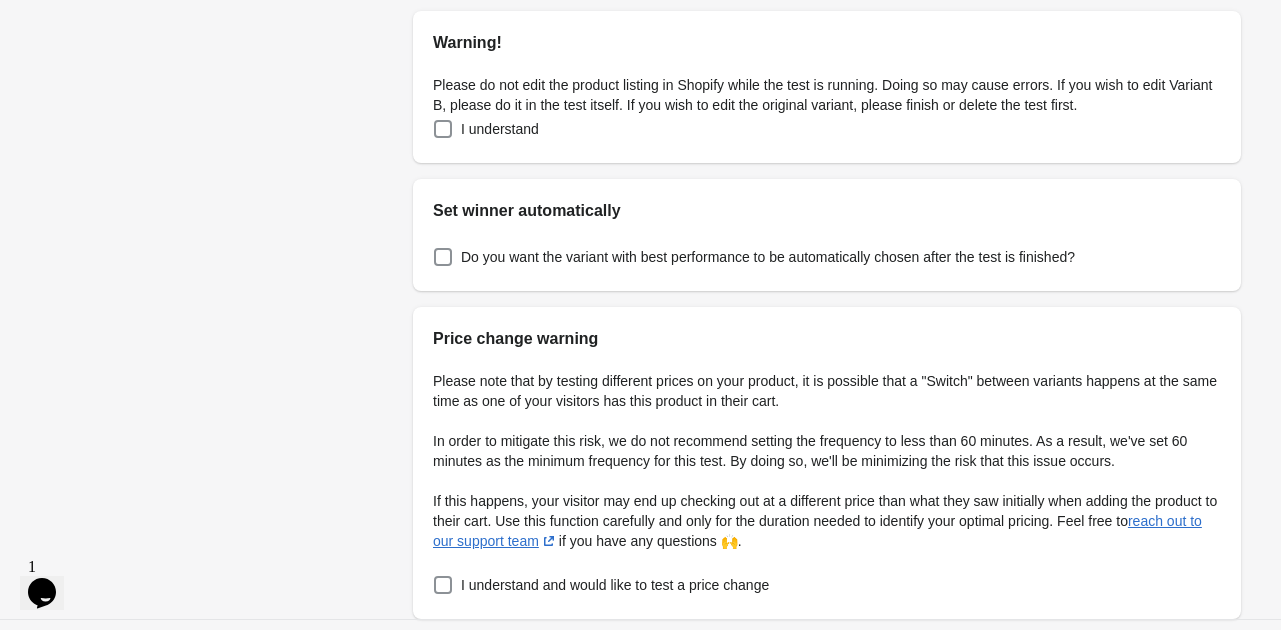 scroll, scrollTop: 584, scrollLeft: 0, axis: vertical 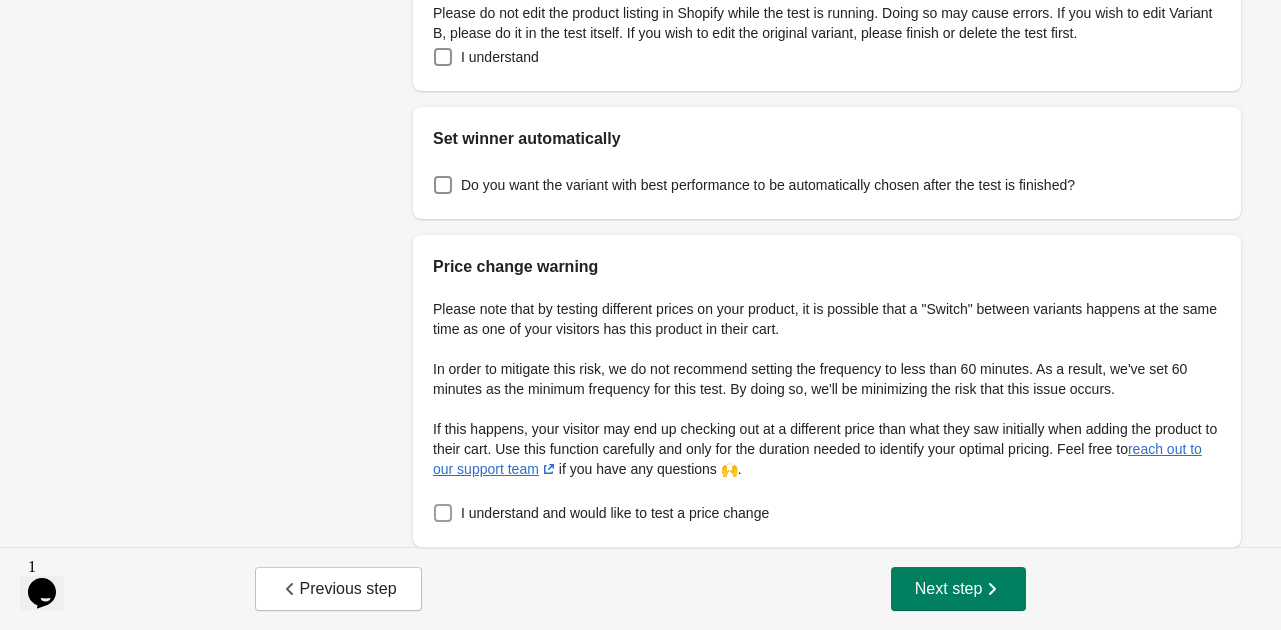 click at bounding box center (443, 513) 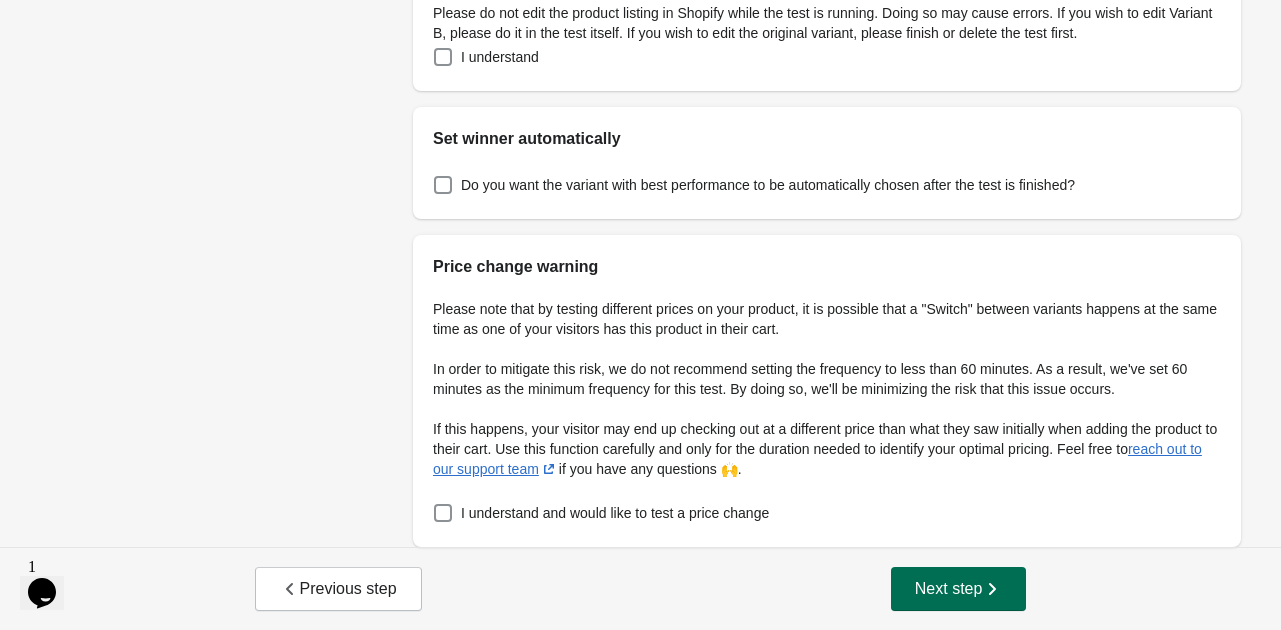 click on "Next step" at bounding box center [959, 589] 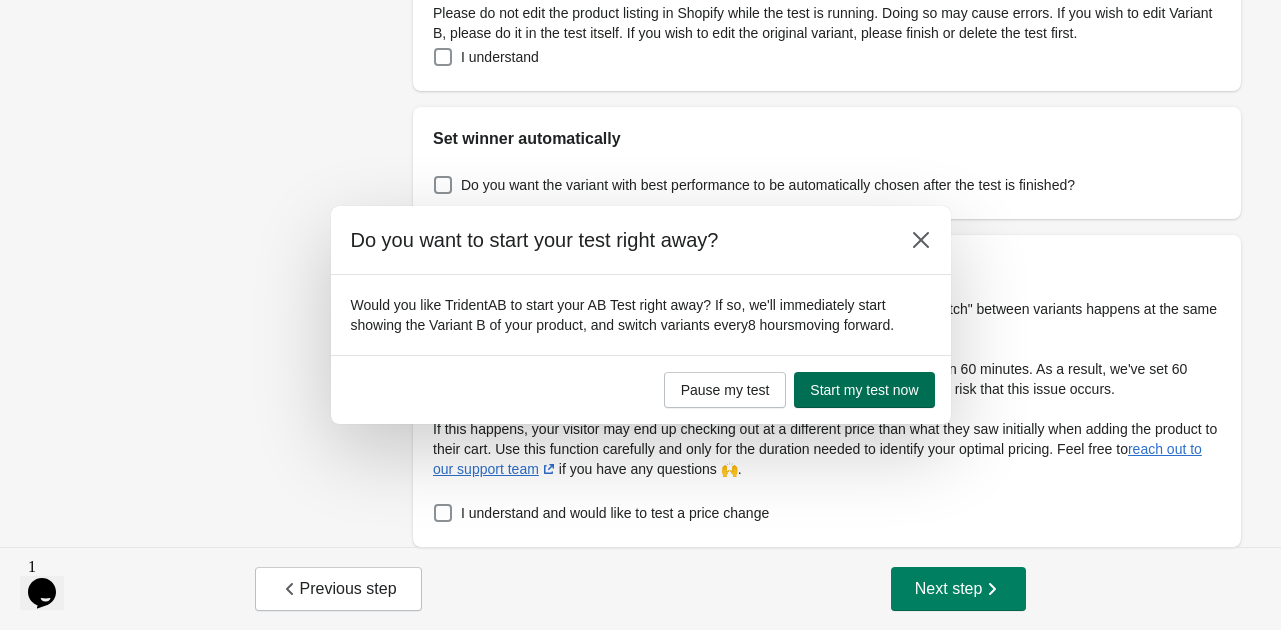 click on "Start my test now" at bounding box center (864, 390) 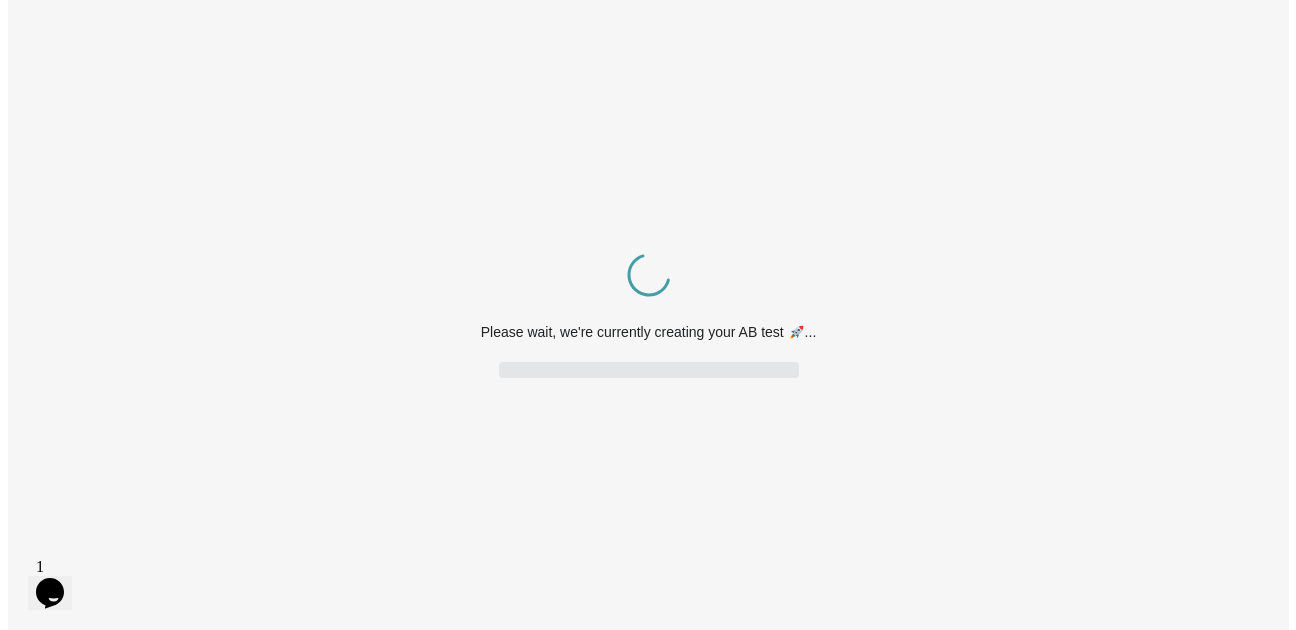 scroll, scrollTop: 0, scrollLeft: 0, axis: both 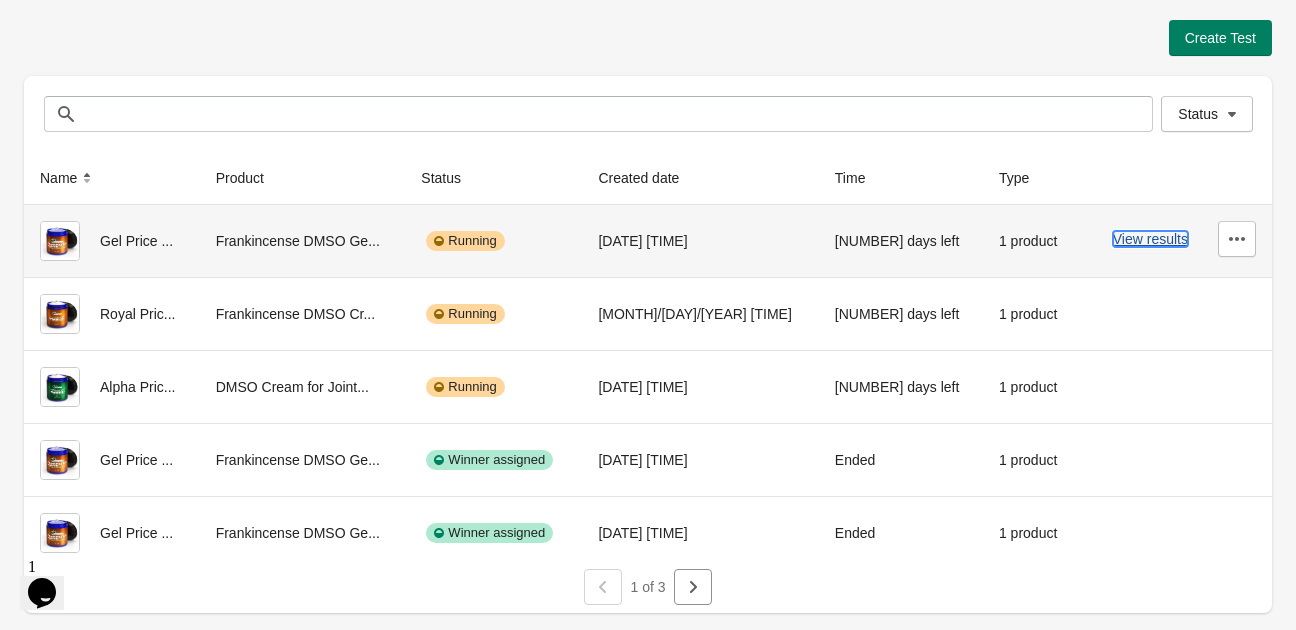 click on "View results" at bounding box center [1150, 239] 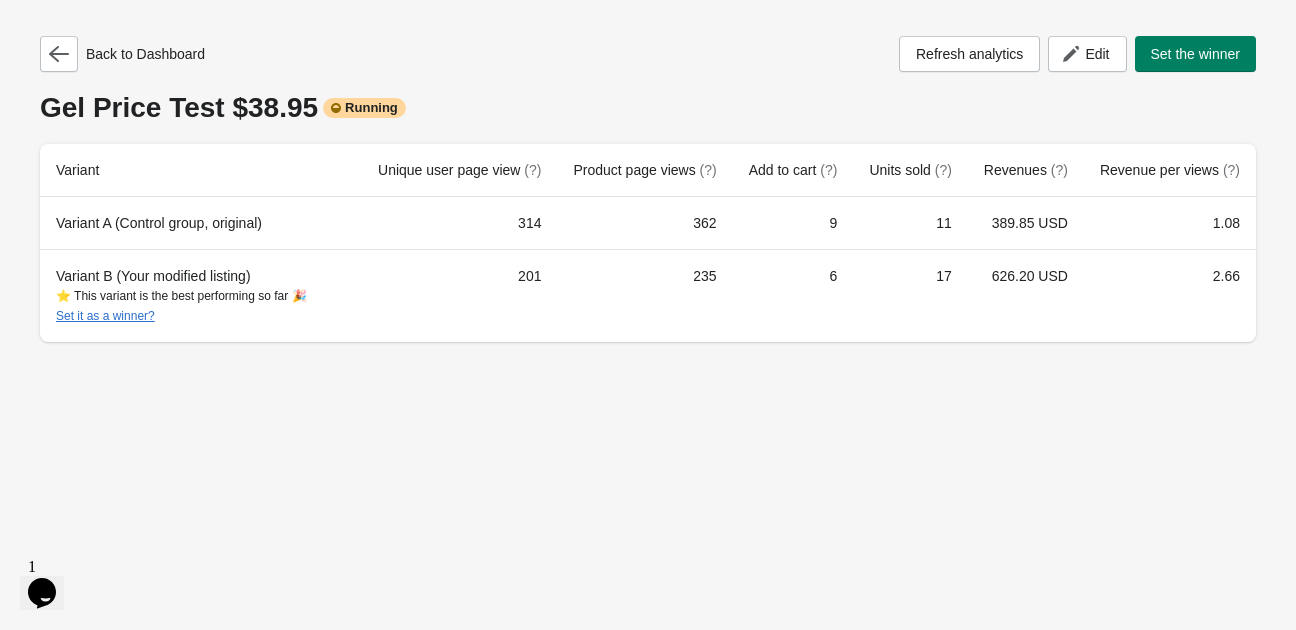 click on "Back to Dashboard Refresh analytics Edit Set the winner Gel Price Test $38.95     Running Variant Unique user page view   (?) Product page views   (?) Add to cart   (?) Units sold   (?) Revenues   (?) Revenue per views   (?) Variant A (Control group, original) 314 362 9 11 389.85 USD 1.08 Variant B (Your modified listing) ⭐ This variant is the best performing so far 🎉  Set it as a winner? 201 235 6 17 626.20 USD 2.66" at bounding box center [648, 183] 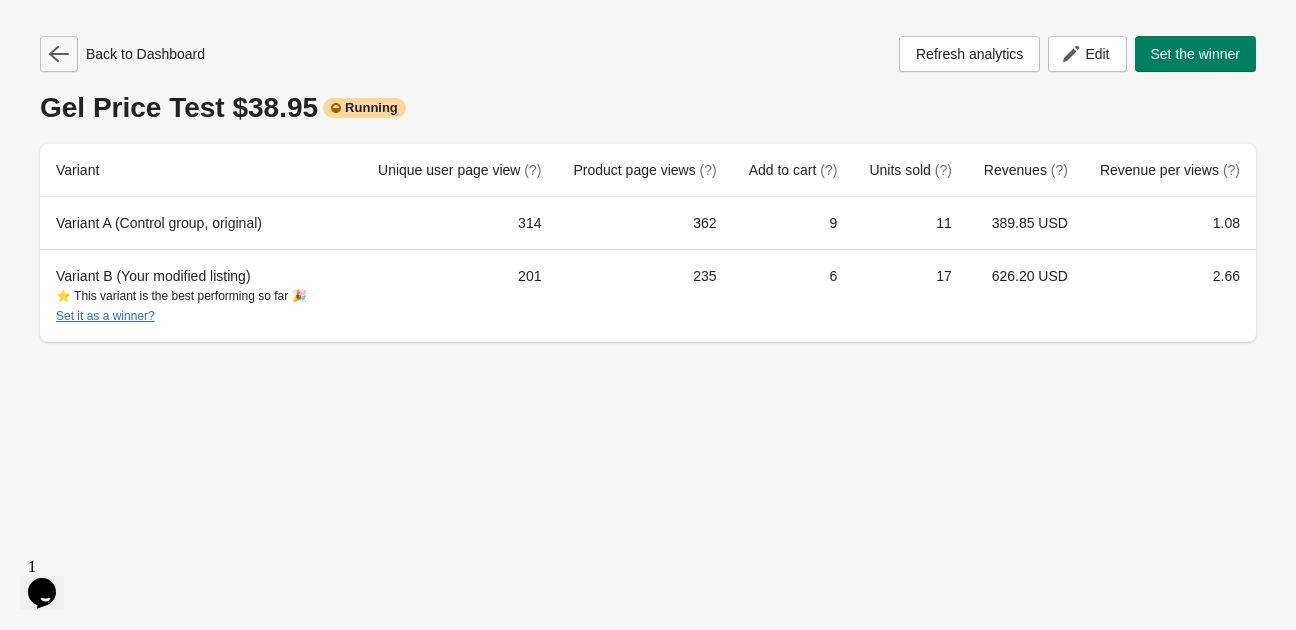 click at bounding box center [59, 54] 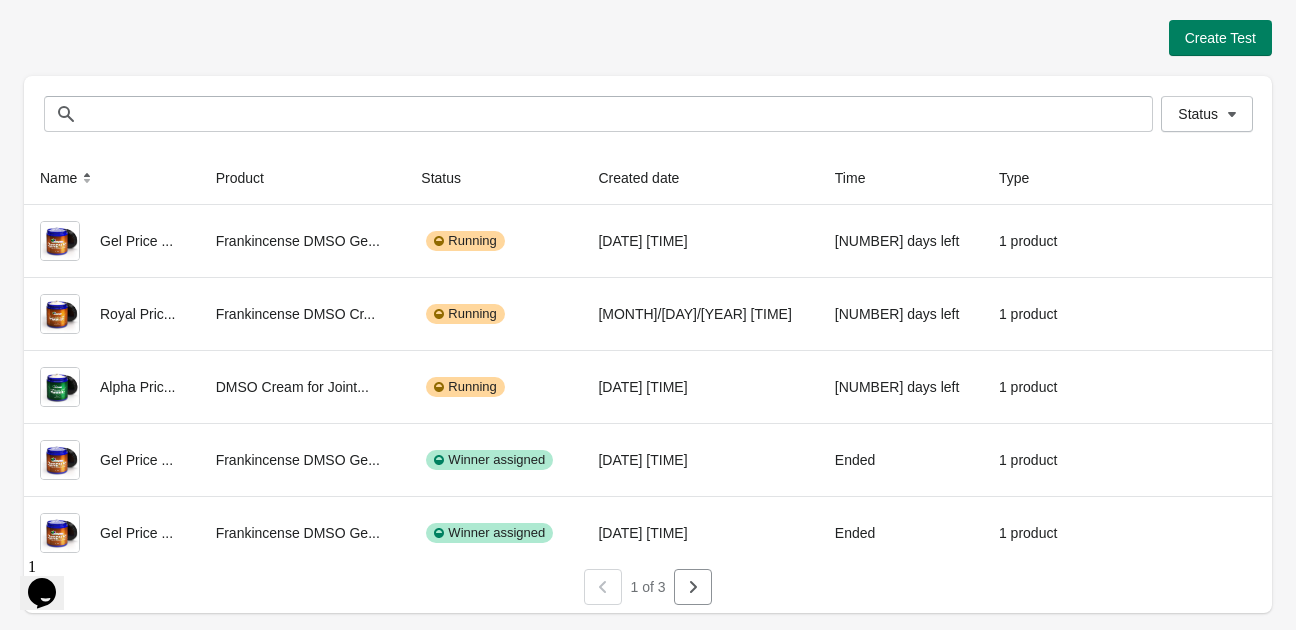 click on "Create Test" at bounding box center (648, 38) 